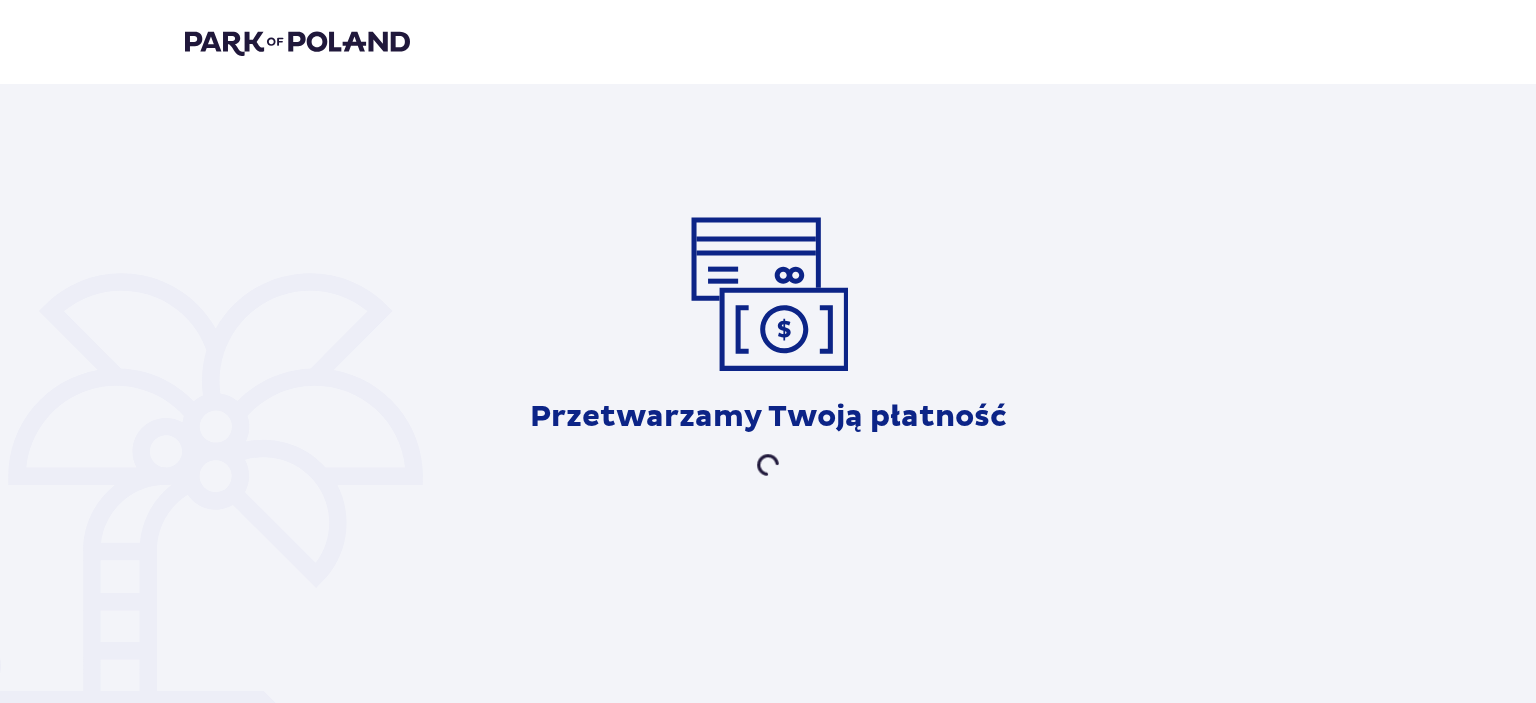 scroll, scrollTop: 0, scrollLeft: 0, axis: both 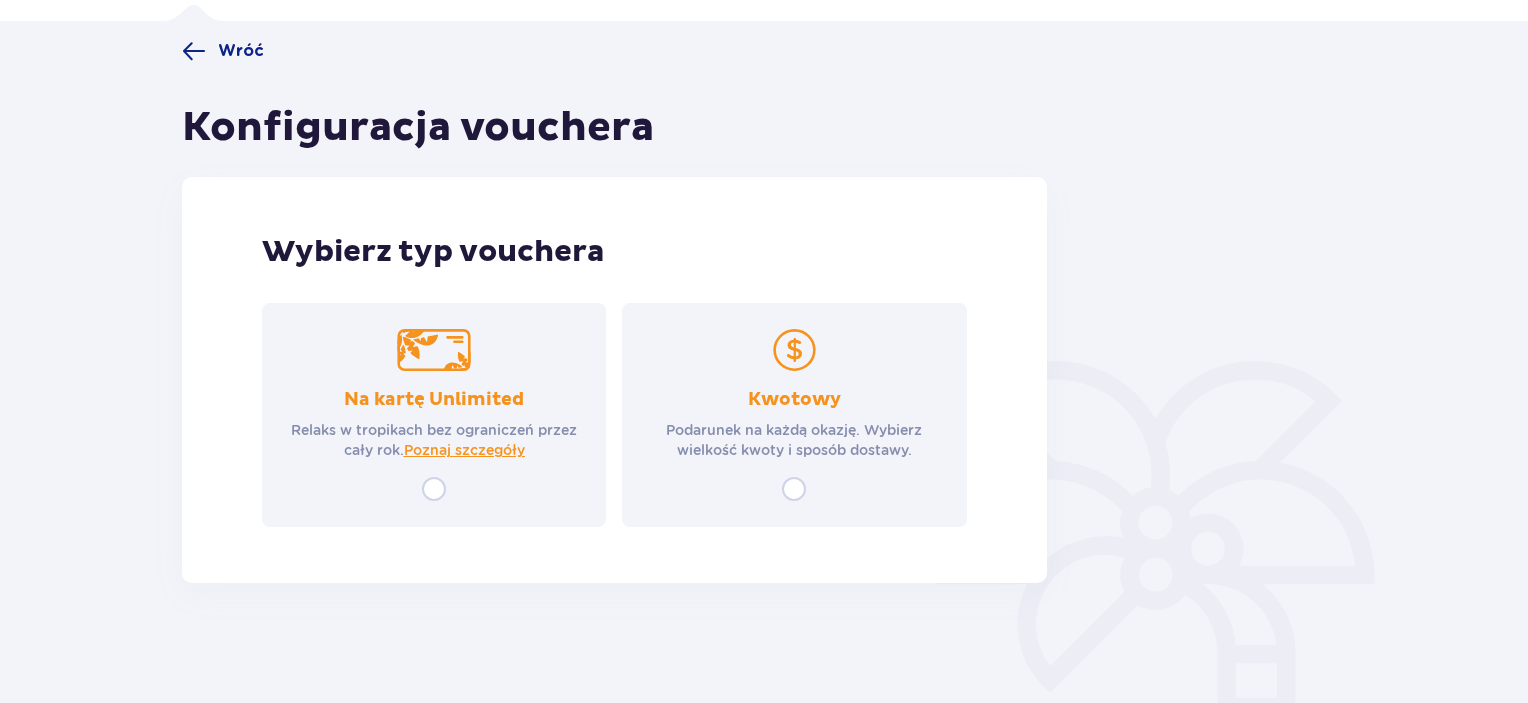 click on "Kwotowy Podarunek na każdą okazję. Wybierz wielkość kwoty i sposób dostawy." at bounding box center [794, 415] 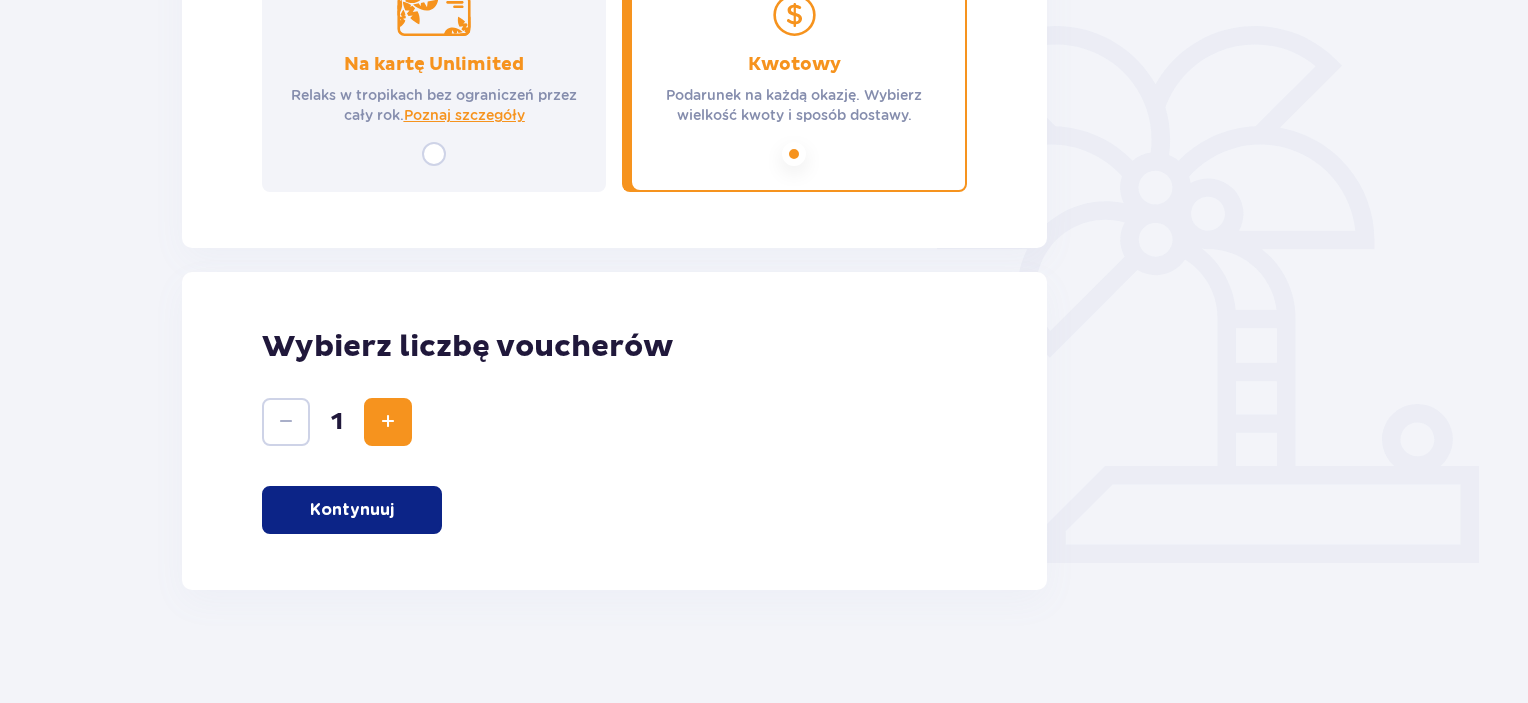 scroll, scrollTop: 476, scrollLeft: 0, axis: vertical 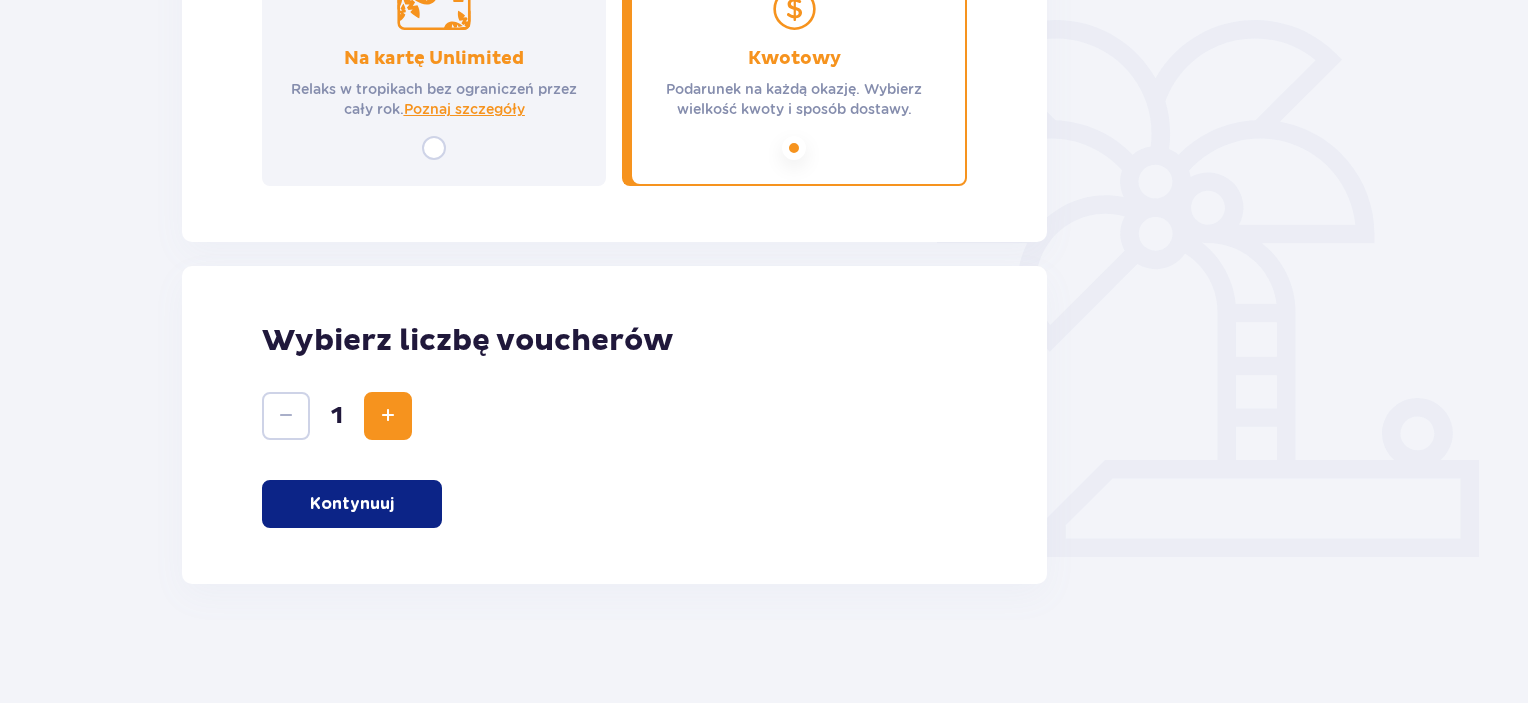 click on "Kontynuuj" at bounding box center [352, 504] 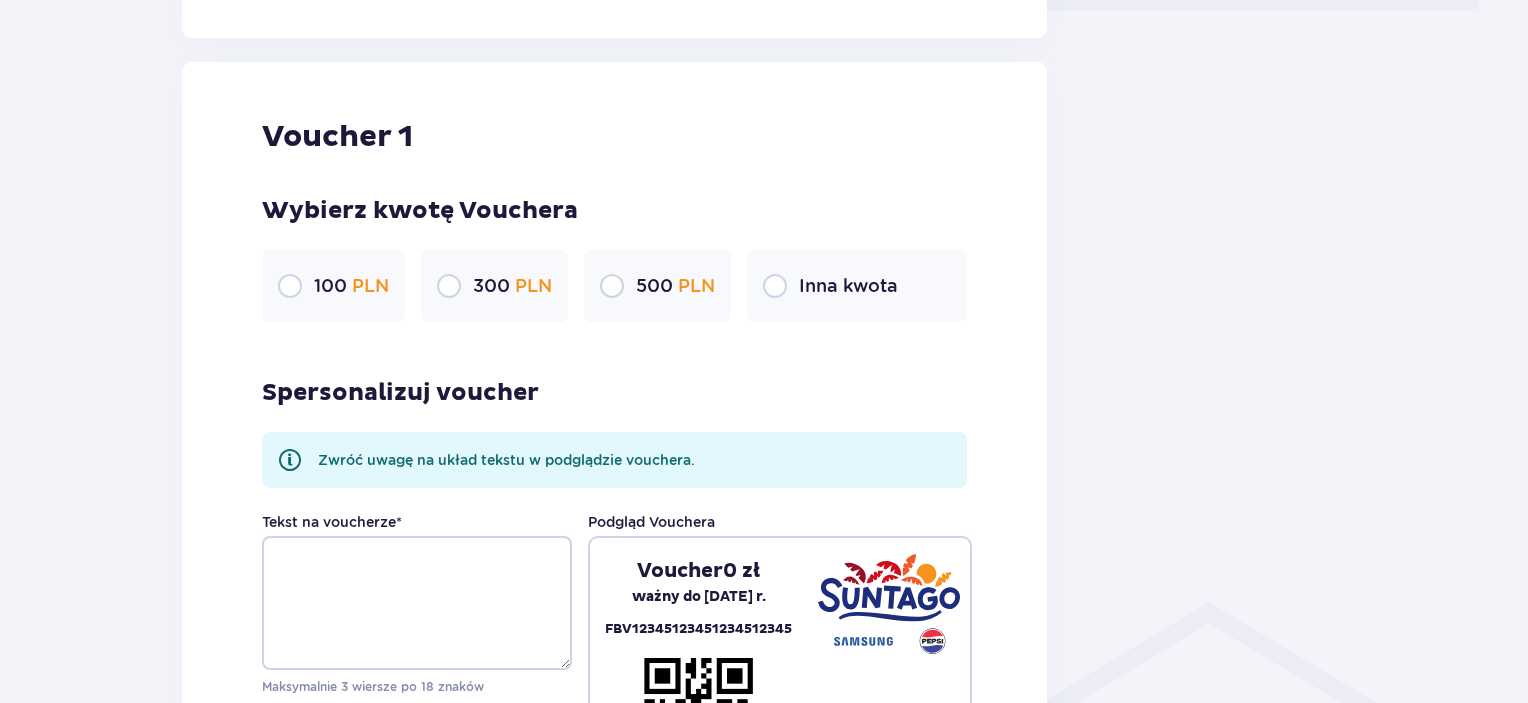 scroll, scrollTop: 1060, scrollLeft: 0, axis: vertical 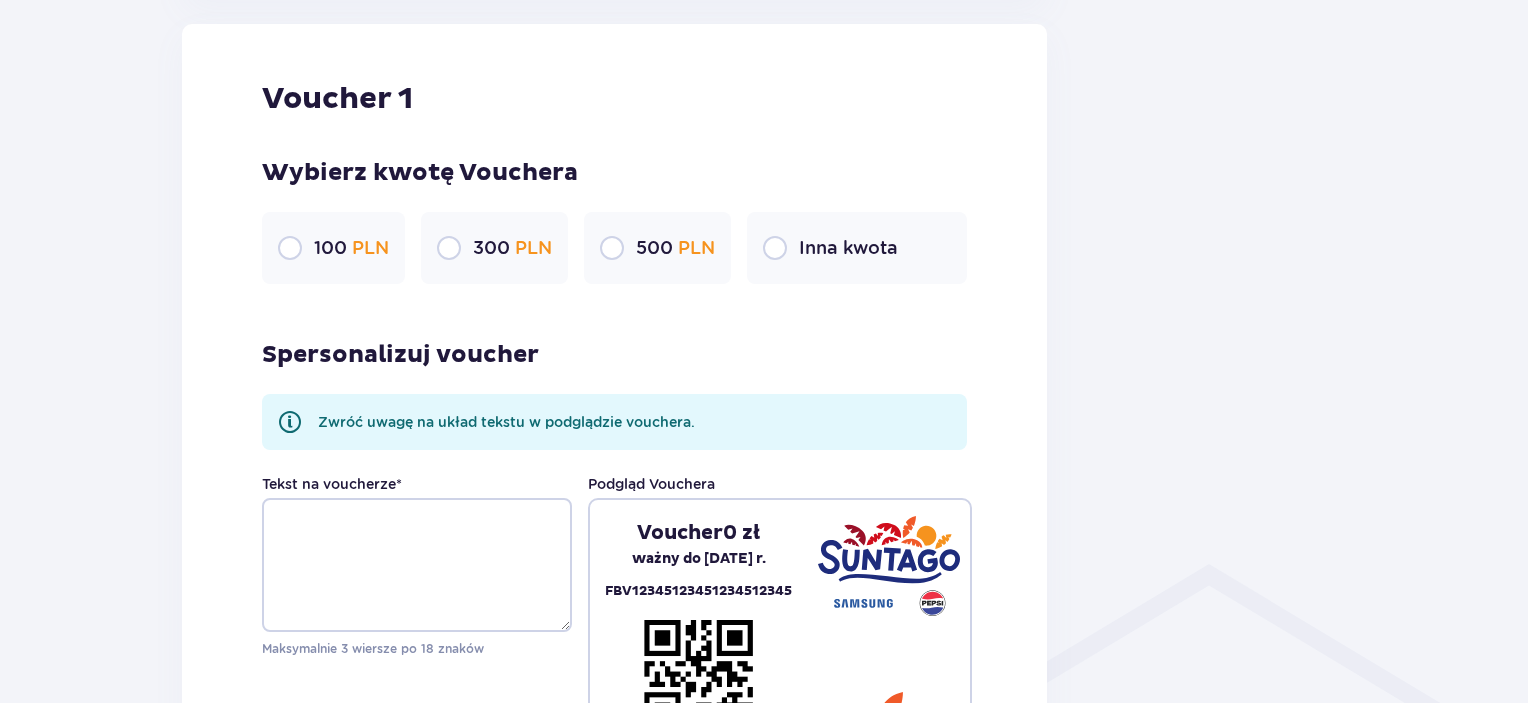 drag, startPoint x: 830, startPoint y: 243, endPoint x: 815, endPoint y: 247, distance: 15.524175 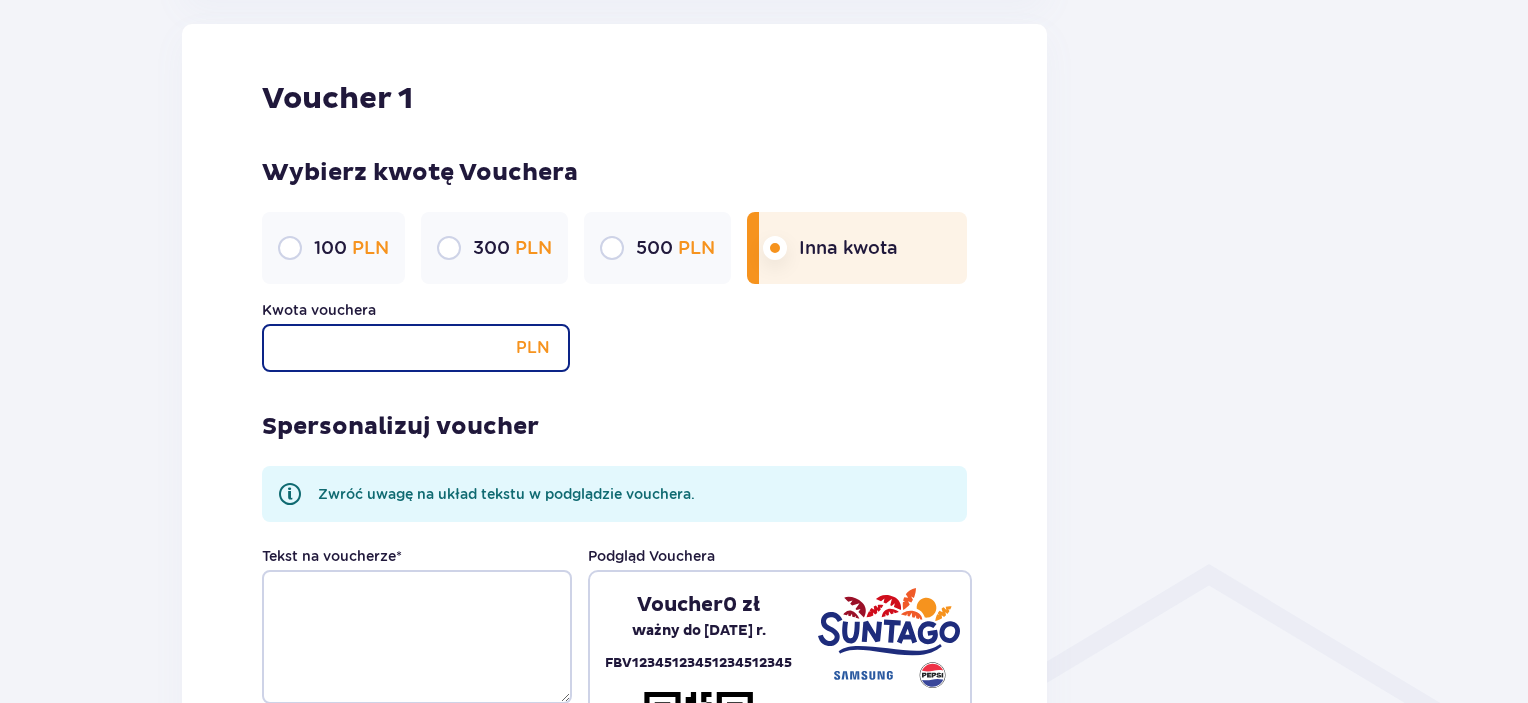 click on "Kwota vouchera" at bounding box center (416, 348) 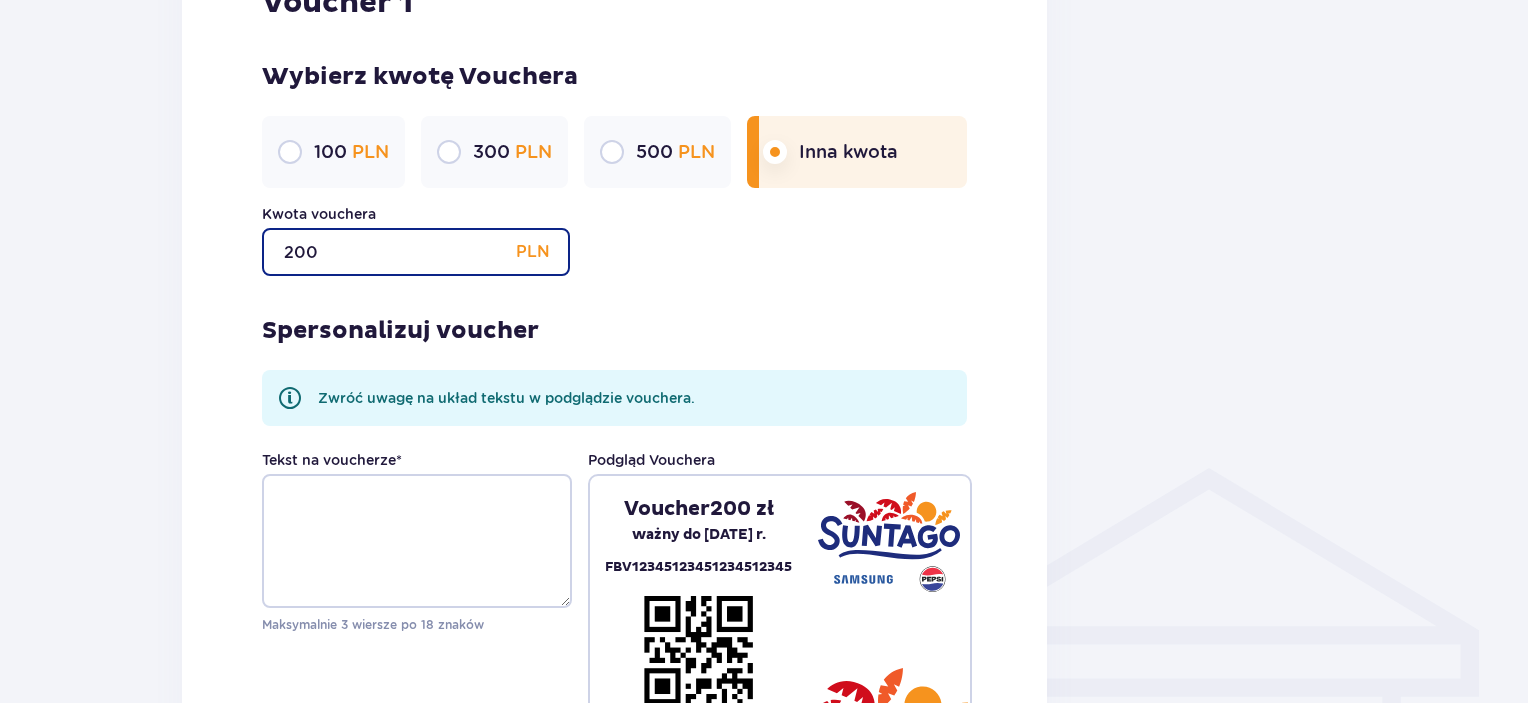 scroll, scrollTop: 1360, scrollLeft: 0, axis: vertical 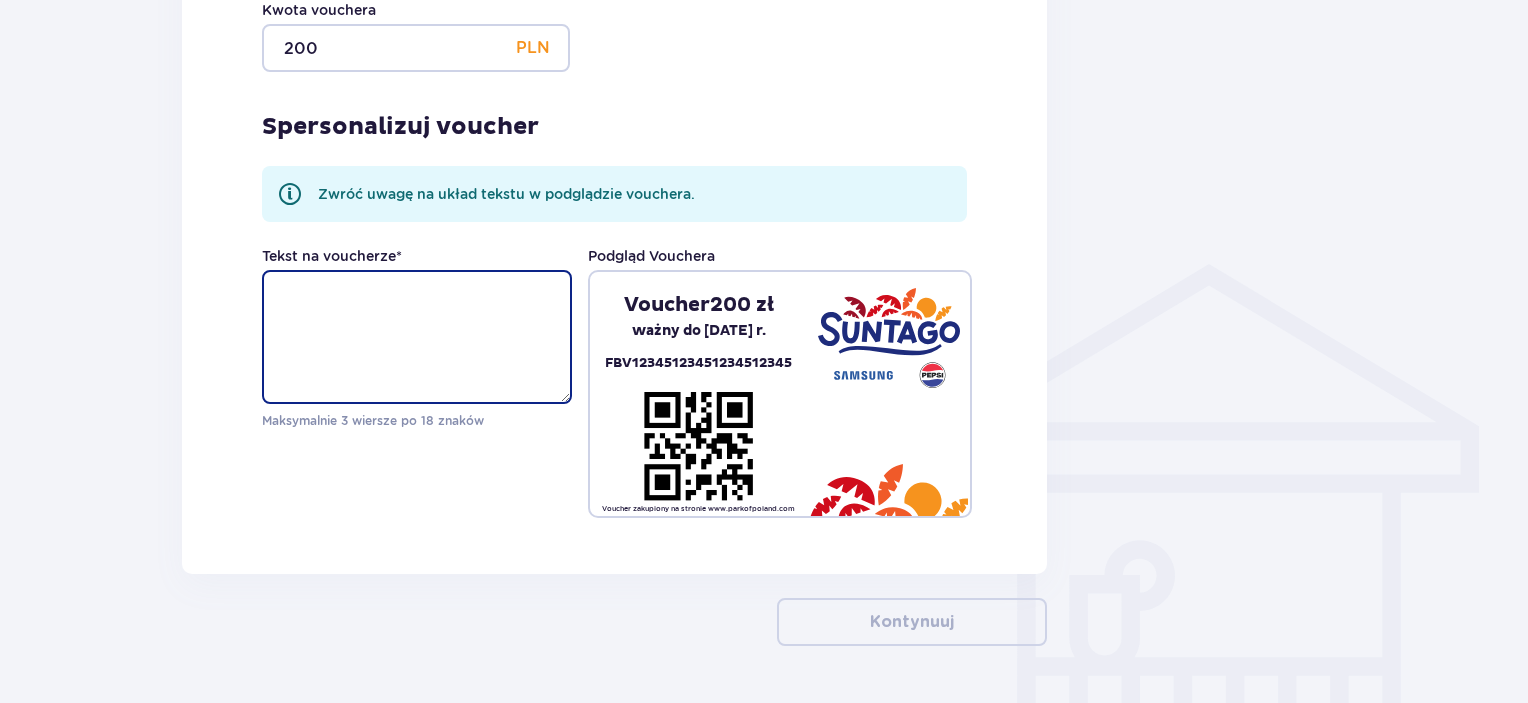 click on "Tekst na voucherze *" at bounding box center [417, 337] 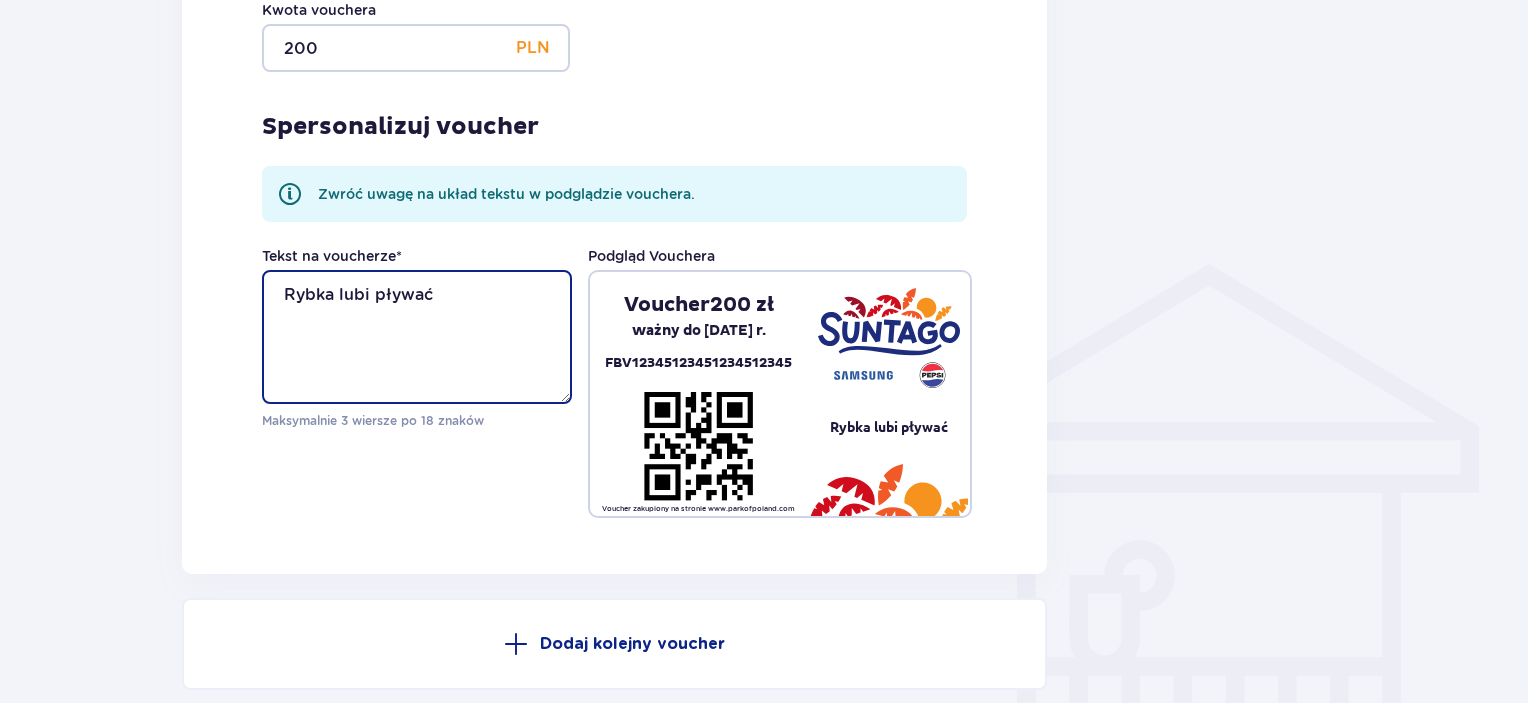 type on "Rybka lubi pływać" 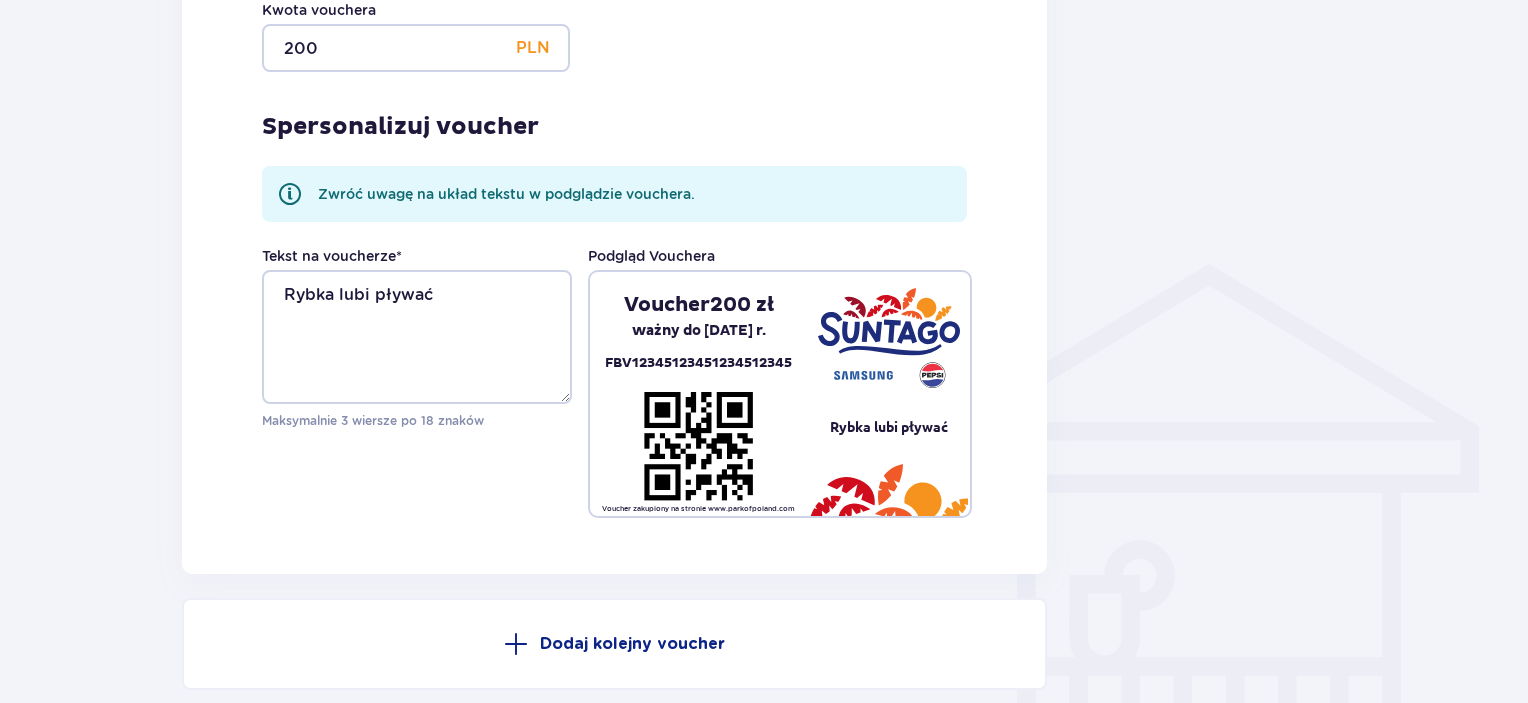 click on "Voucher   1 Wybierz kwotę Vouchera 100   PLN 300   PLN 500   PLN Inna kwota Kwota vouchera 200 PLN Spersonalizuj voucher Zwróć uwagę na układ tekstu w podglądzie vouchera. Tekst na voucherze * Rybka lubi pływać Maksymalnie 3 wiersze po 18 znaków Podgląd Vouchera Voucher  200 zł ważny do [DATE] r. FBV12345123451234512345 Voucher zakupiony na stronie www.parkofpoland.com Rybka lubi pływać" at bounding box center (614, 149) 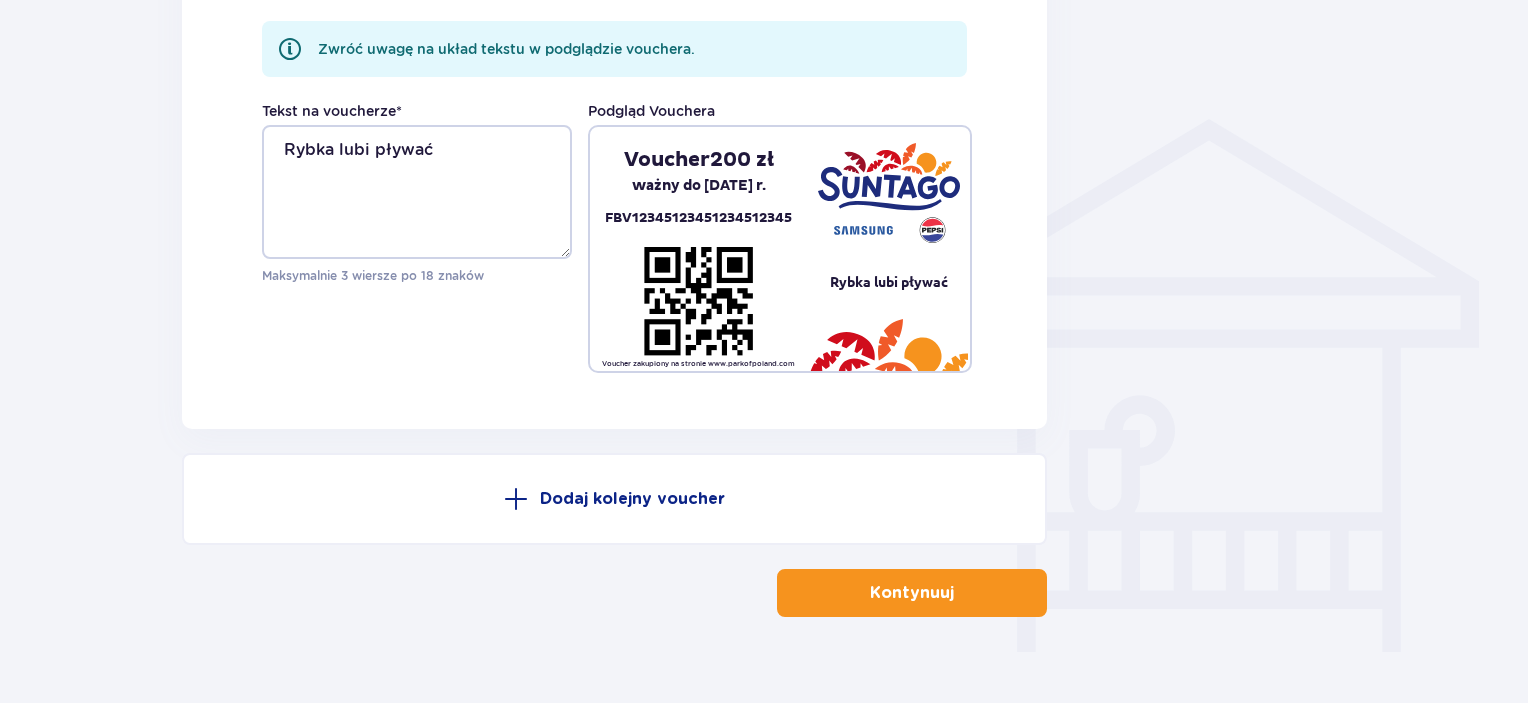 scroll, scrollTop: 1538, scrollLeft: 0, axis: vertical 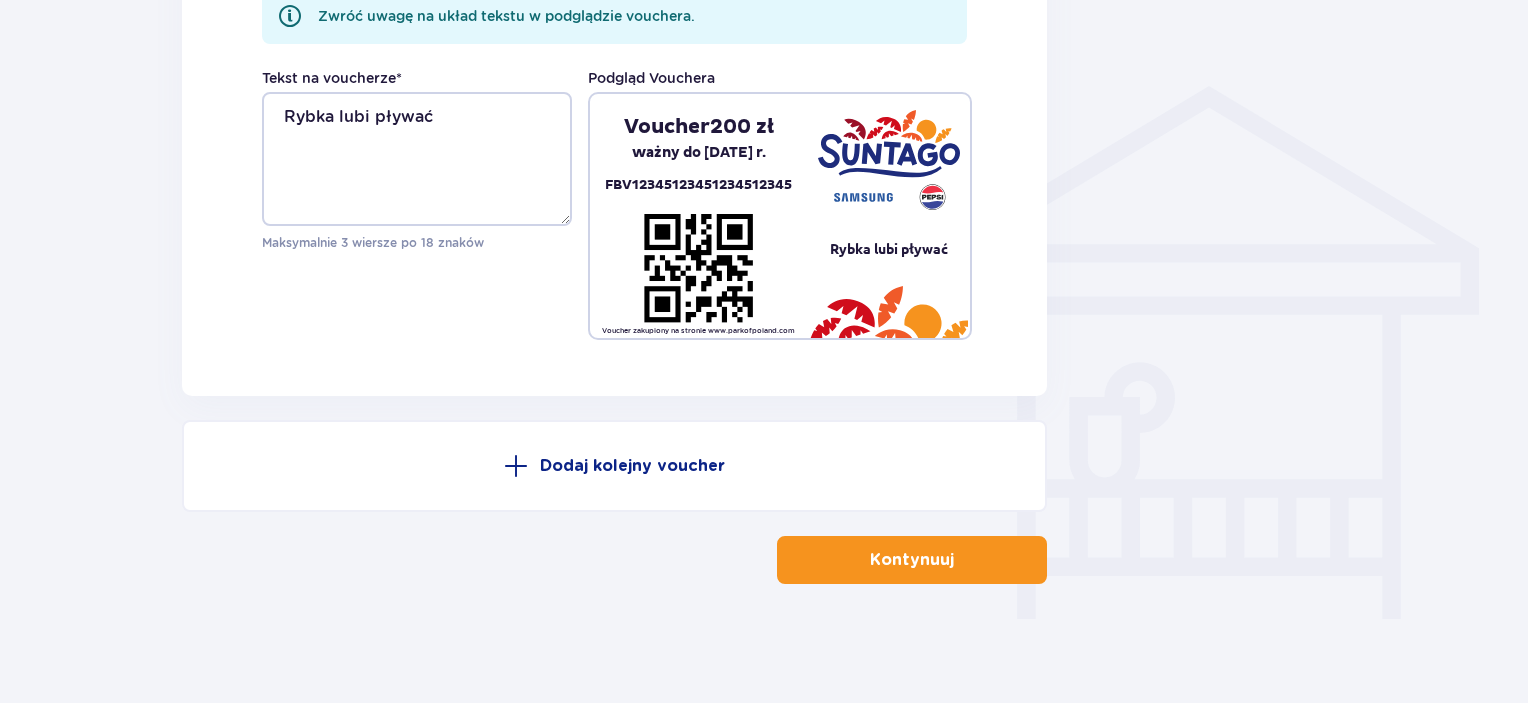 click on "Kontynuuj" at bounding box center [912, 560] 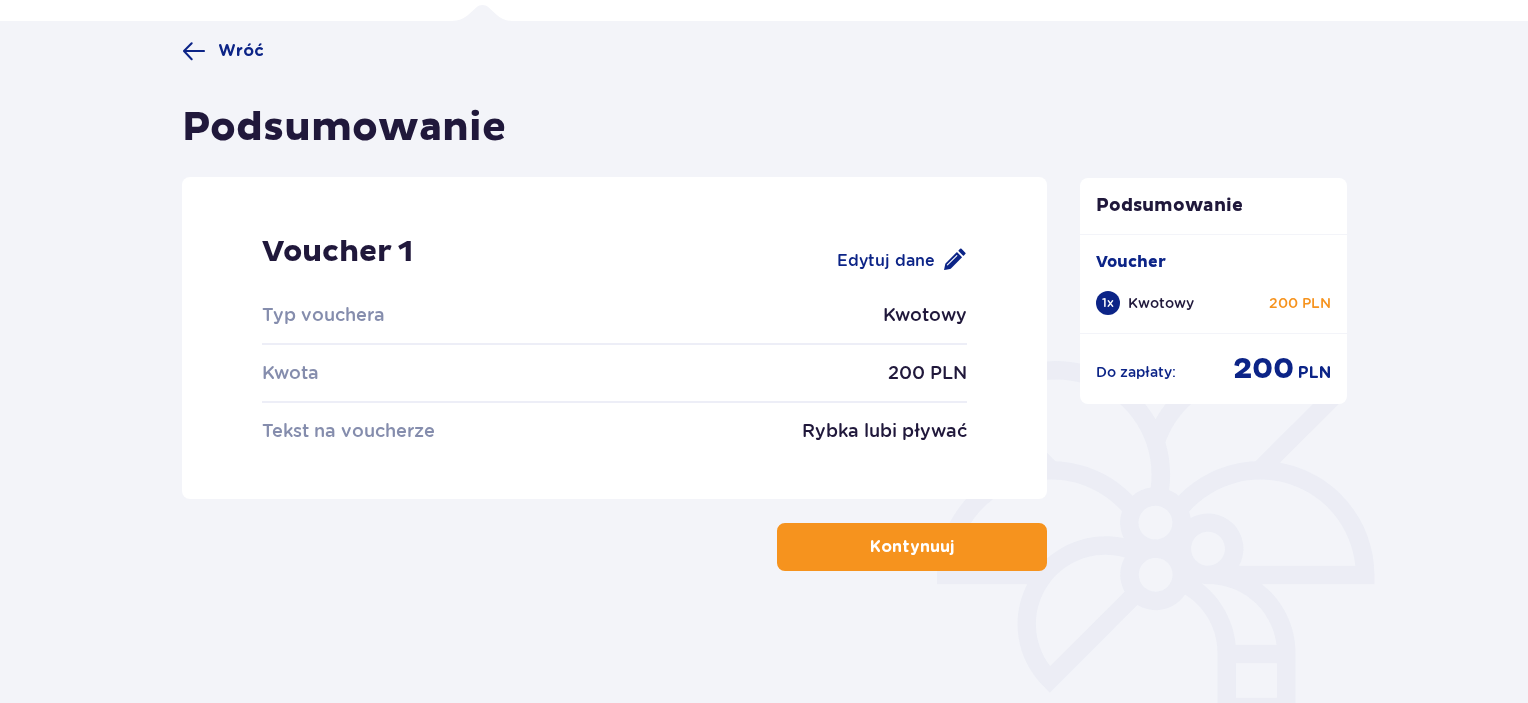 scroll, scrollTop: 199, scrollLeft: 0, axis: vertical 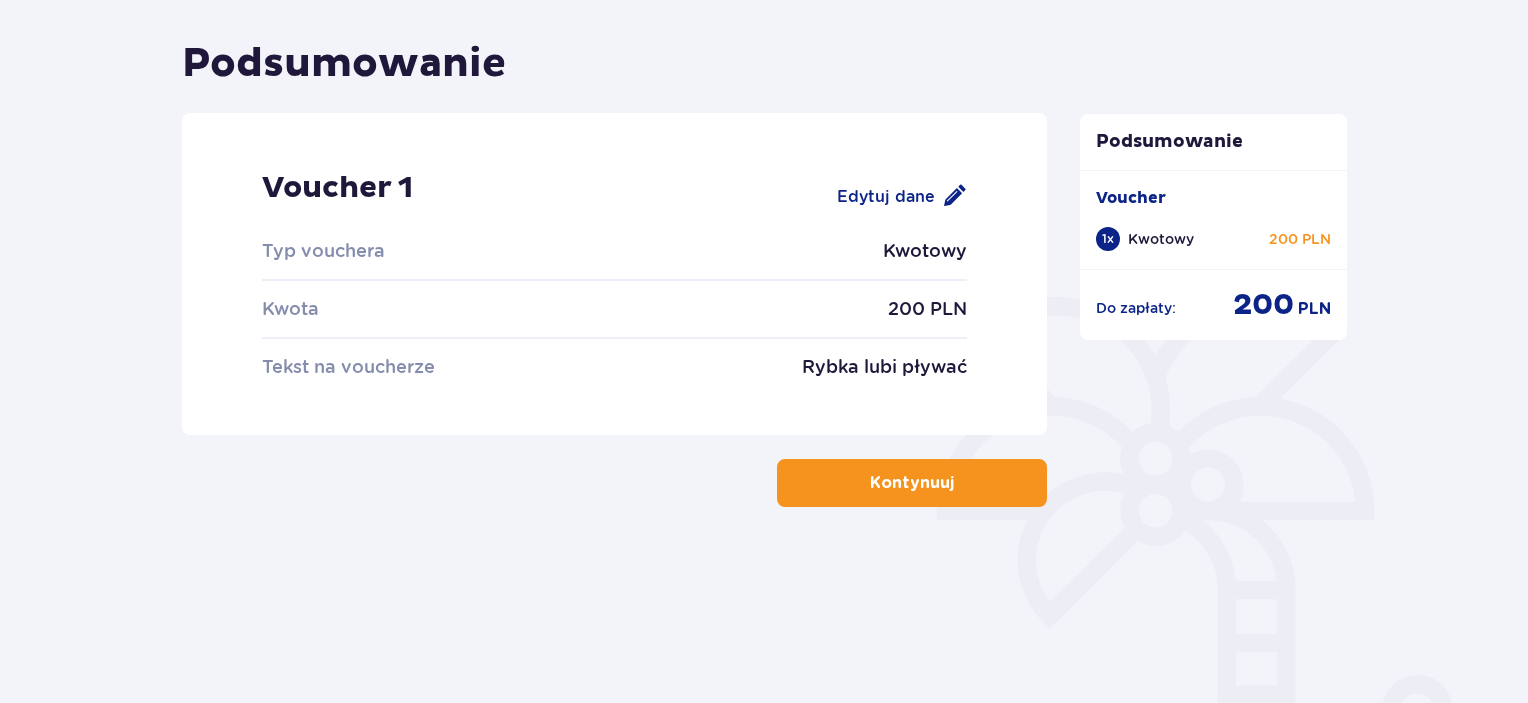 click on "Kontynuuj" at bounding box center [912, 483] 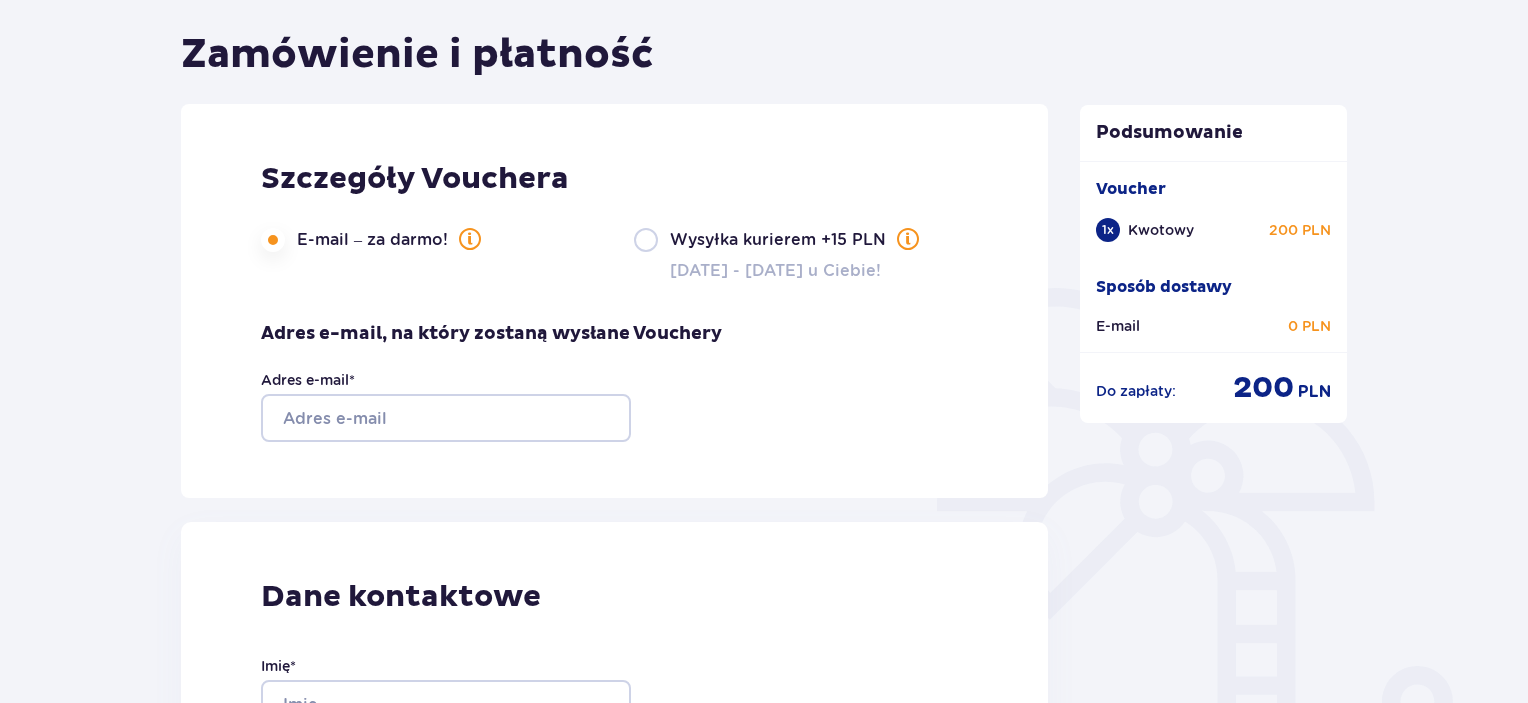 scroll, scrollTop: 298, scrollLeft: 0, axis: vertical 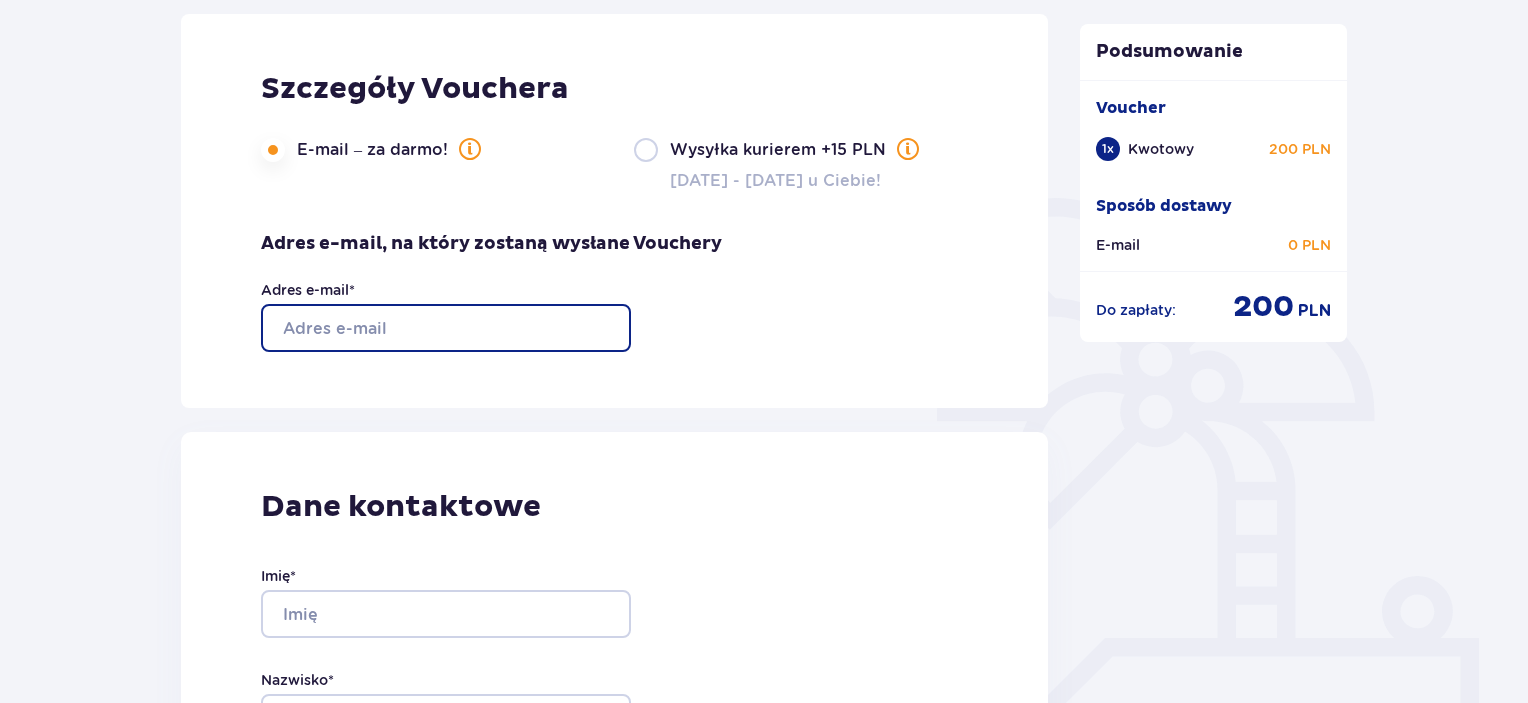 click on "Adres e-mail *" at bounding box center (446, 328) 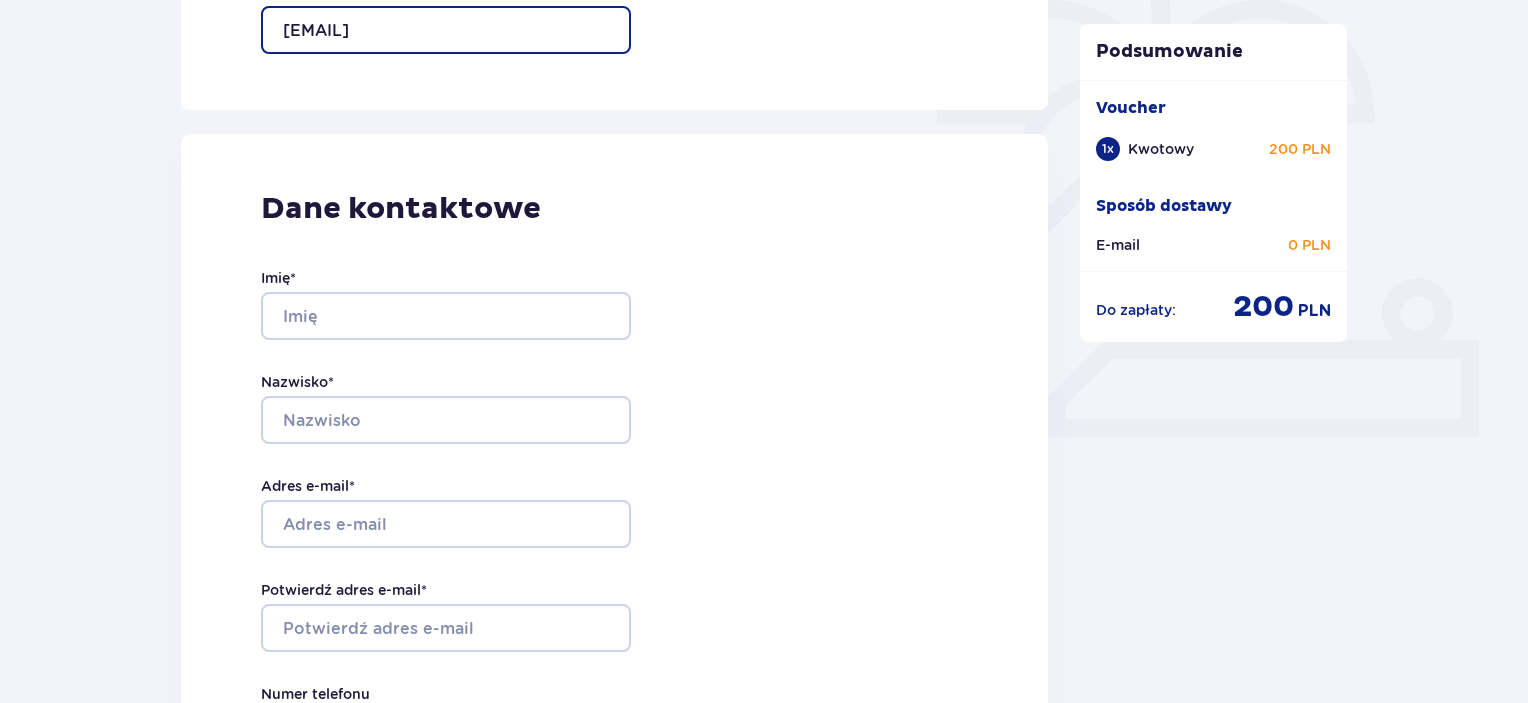 scroll, scrollTop: 598, scrollLeft: 0, axis: vertical 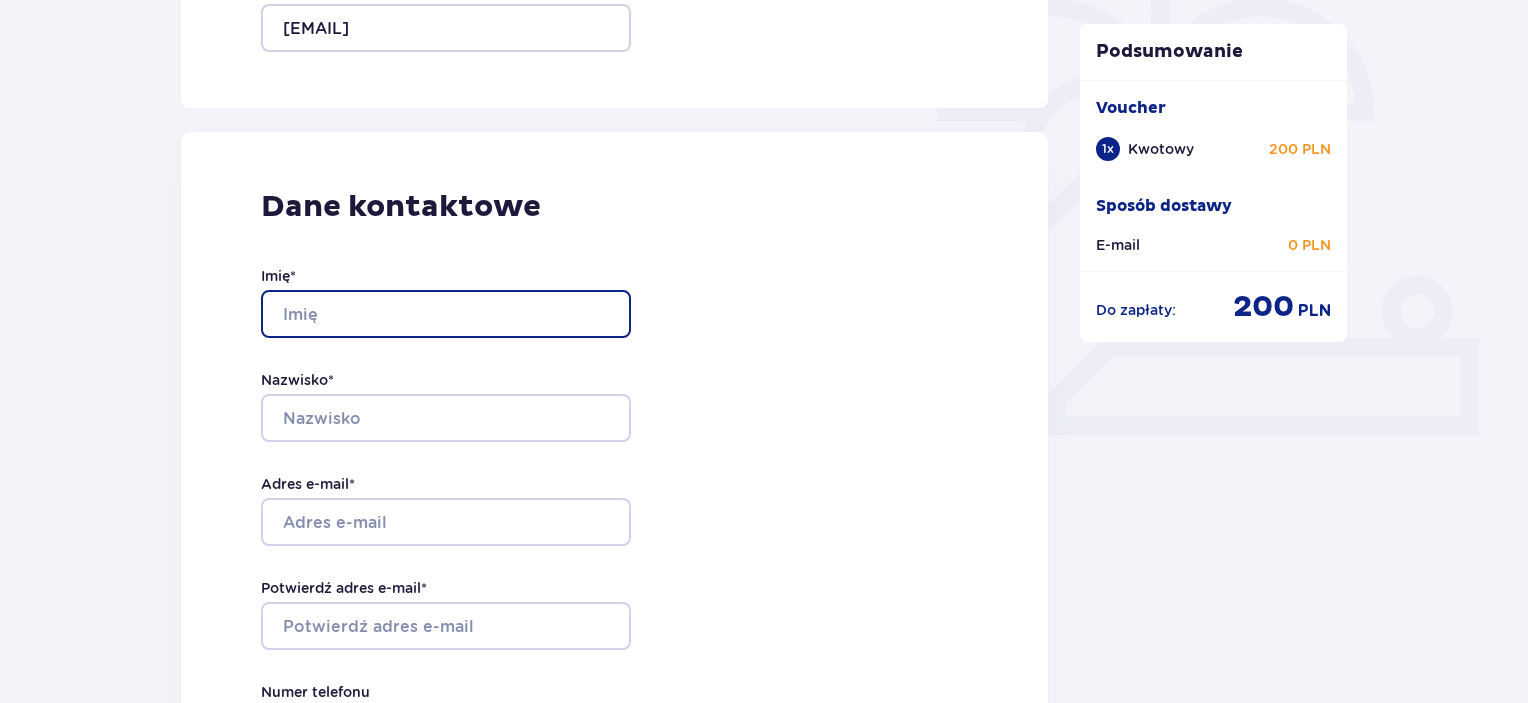 click on "Imię *" at bounding box center (446, 314) 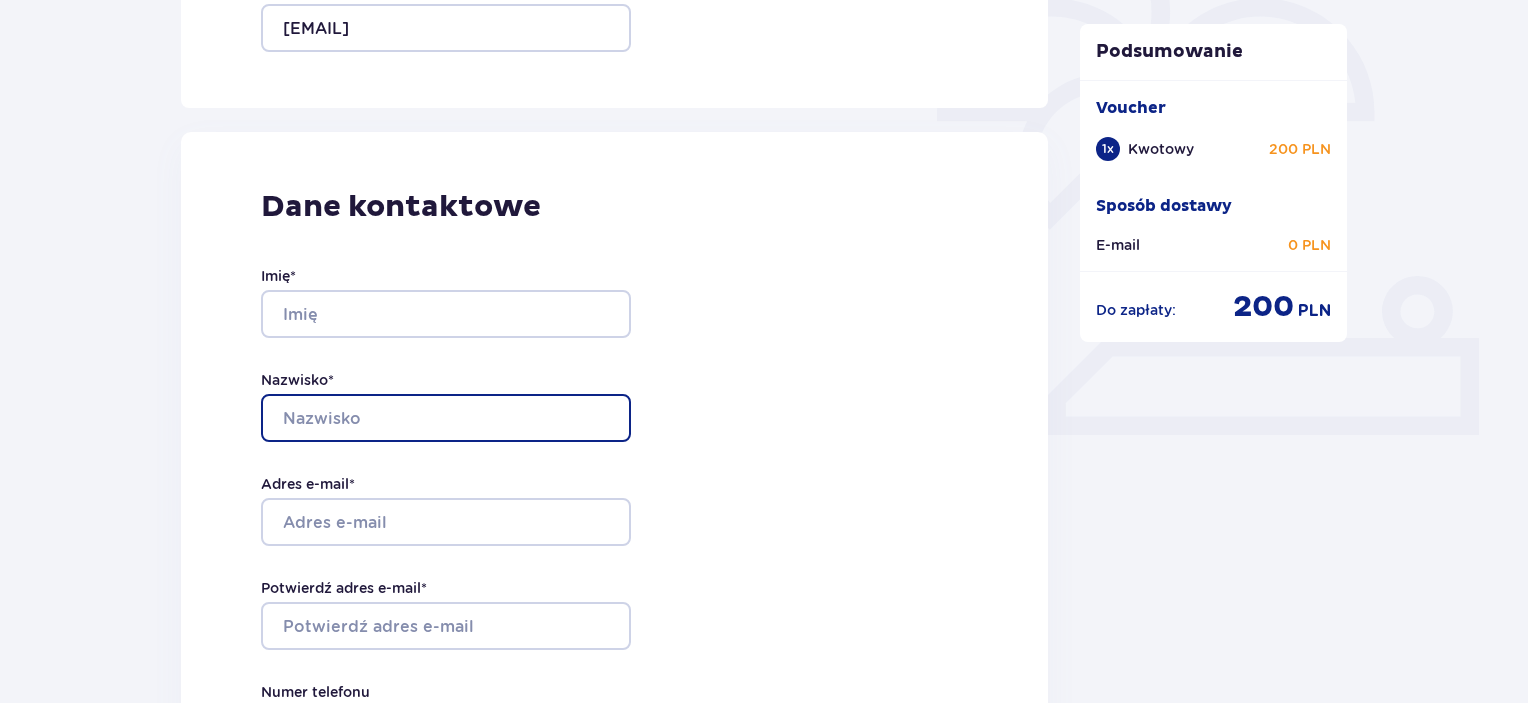 click on "Nazwisko *" at bounding box center [446, 418] 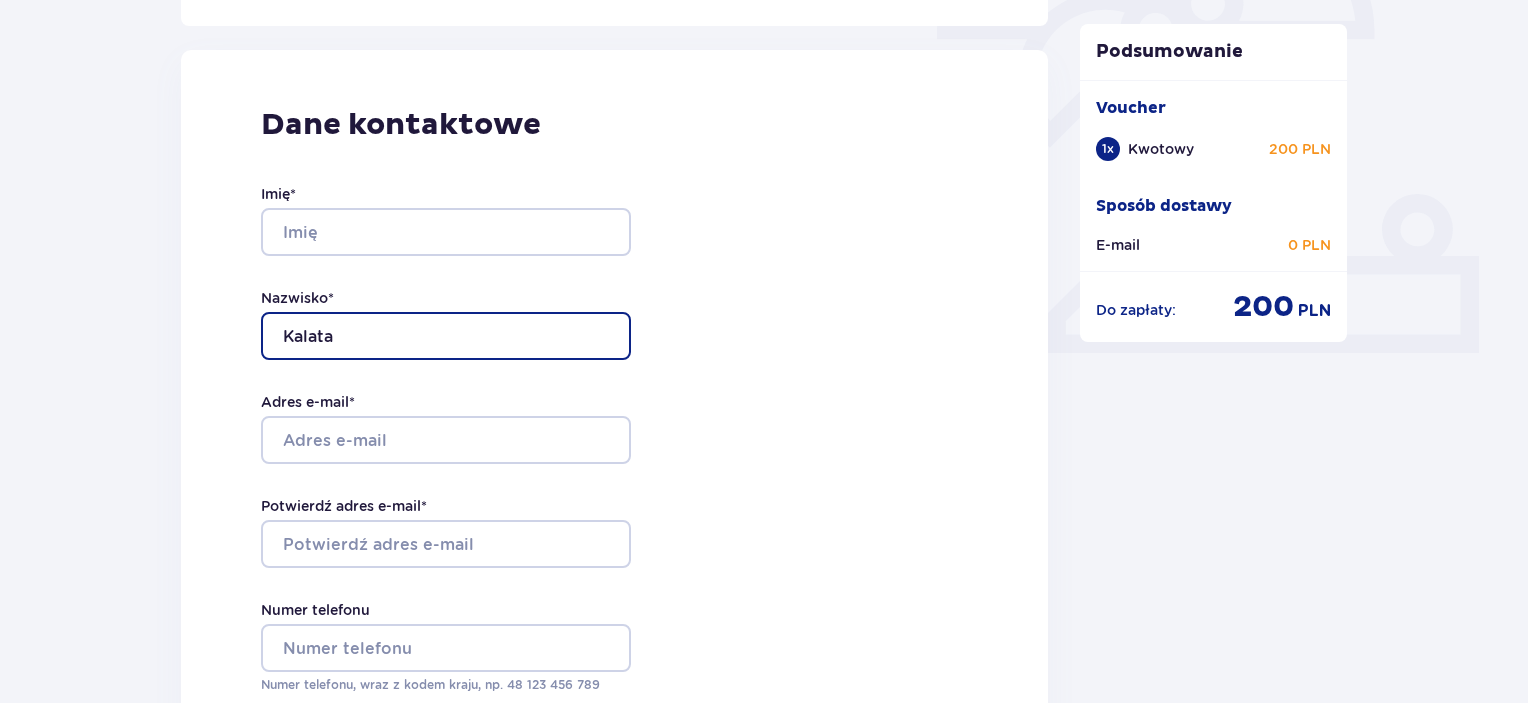 scroll, scrollTop: 798, scrollLeft: 0, axis: vertical 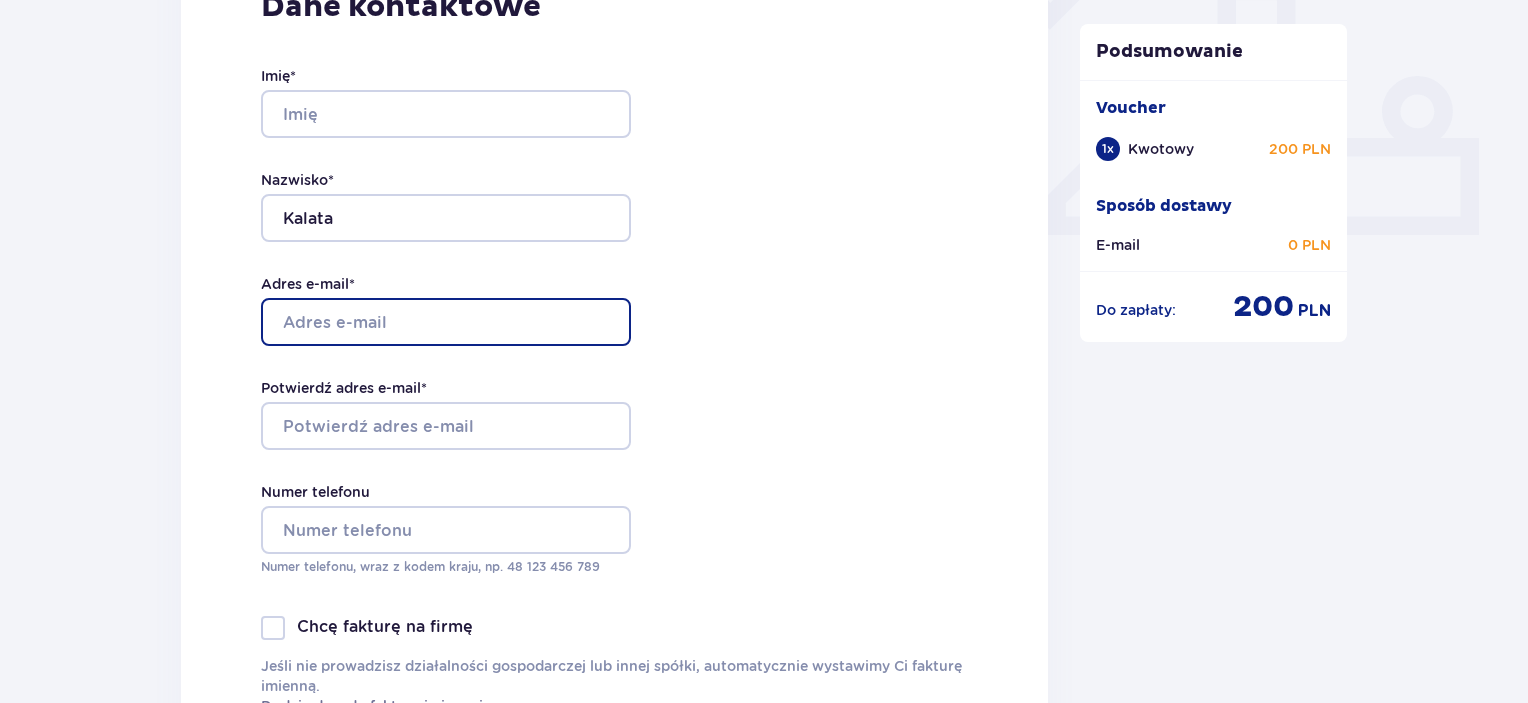 click on "Adres e-mail *" at bounding box center (446, 322) 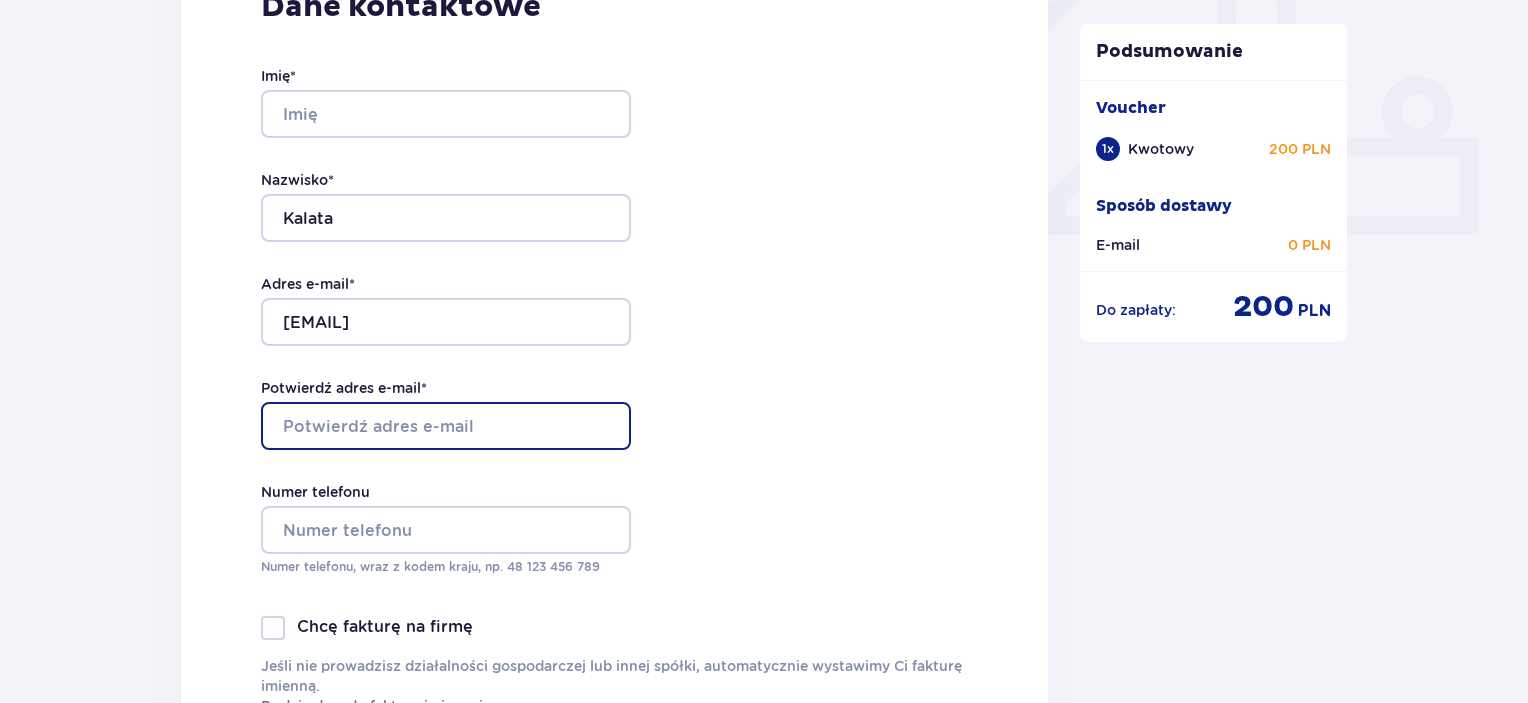 drag, startPoint x: 356, startPoint y: 427, endPoint x: 367, endPoint y: 434, distance: 13.038404 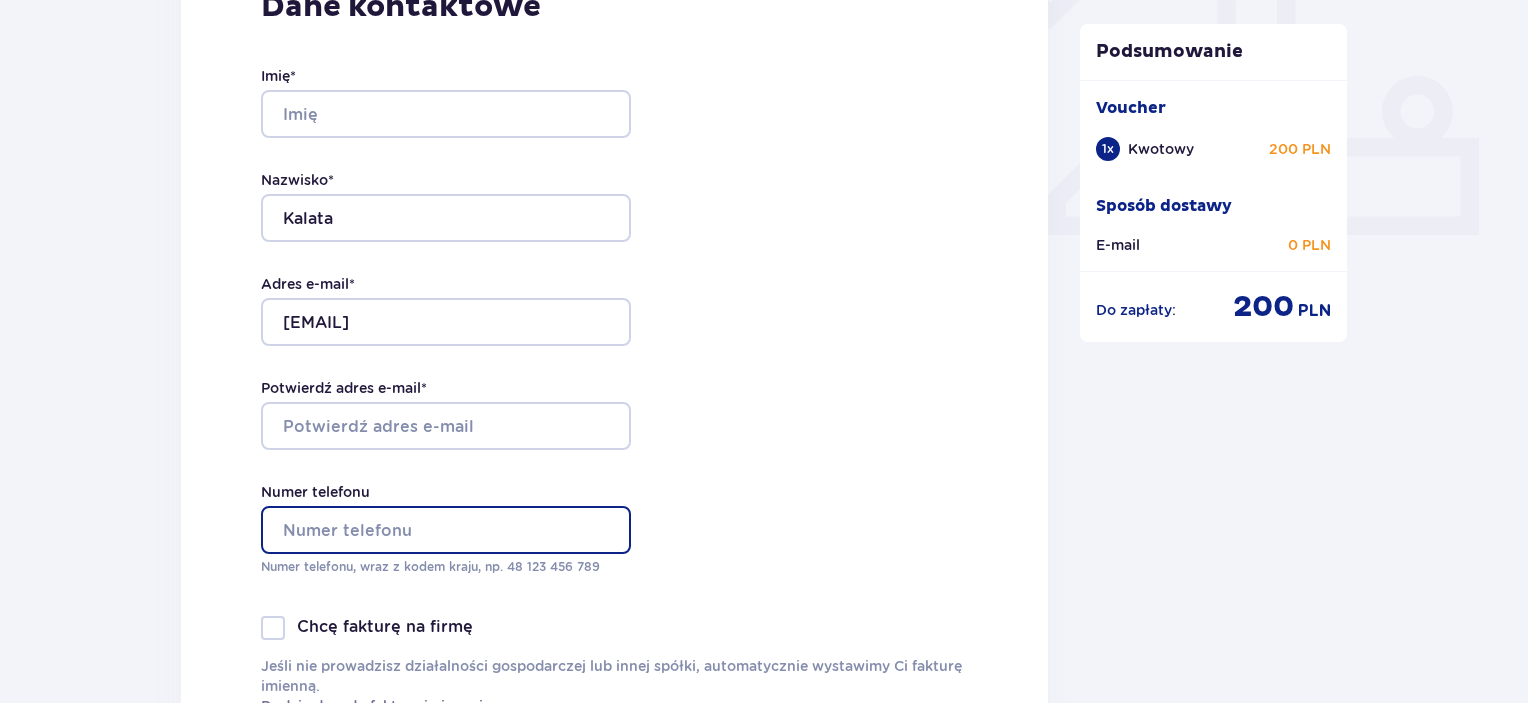 click on "Numer telefonu" at bounding box center (446, 530) 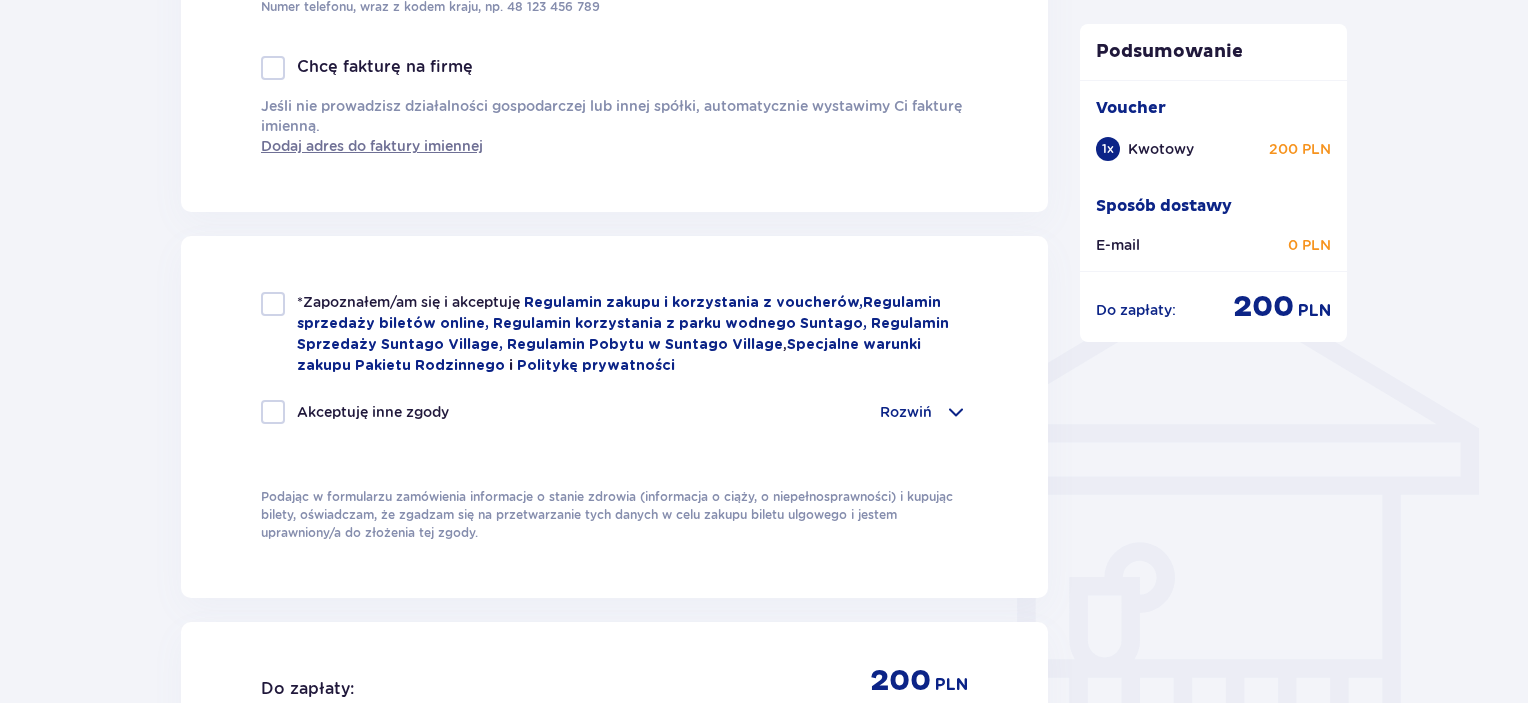 scroll, scrollTop: 1398, scrollLeft: 0, axis: vertical 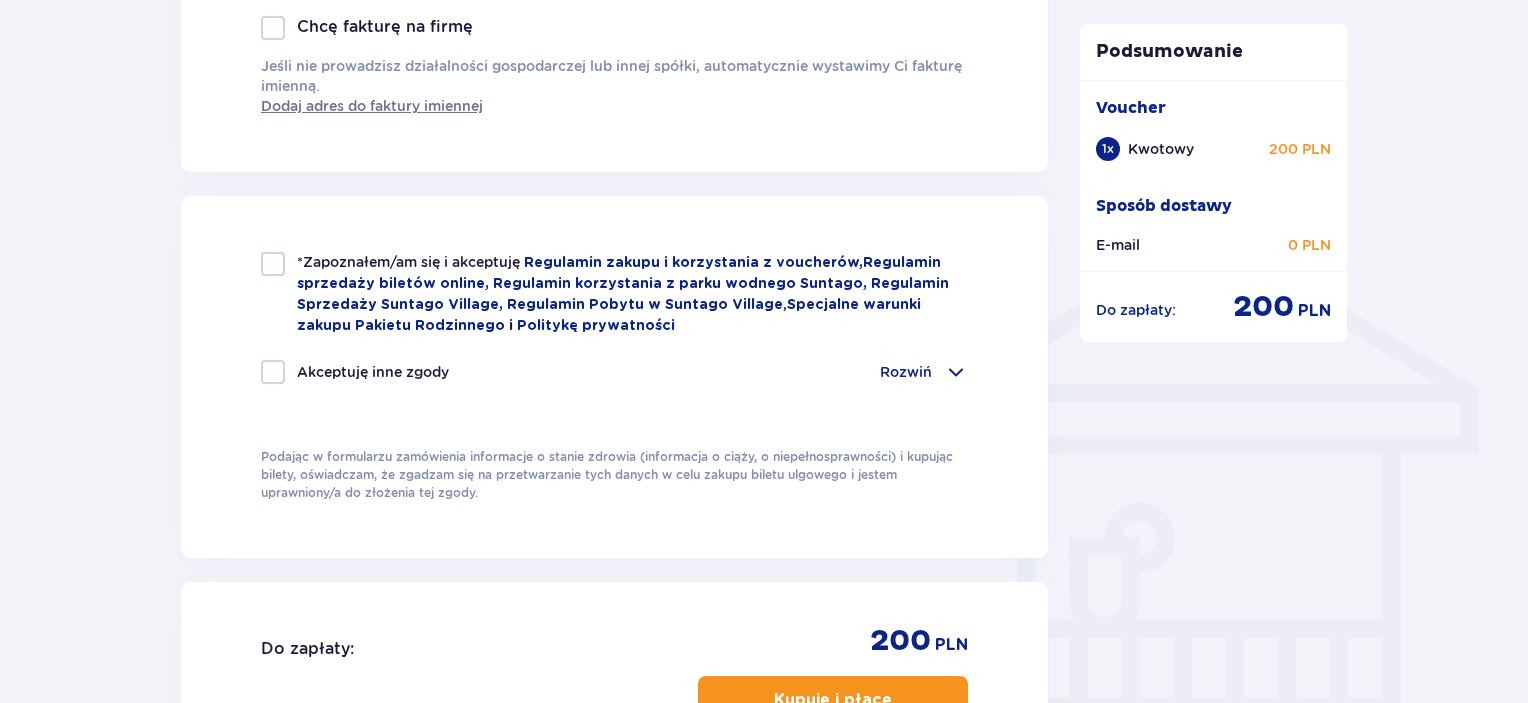 type on "698986334" 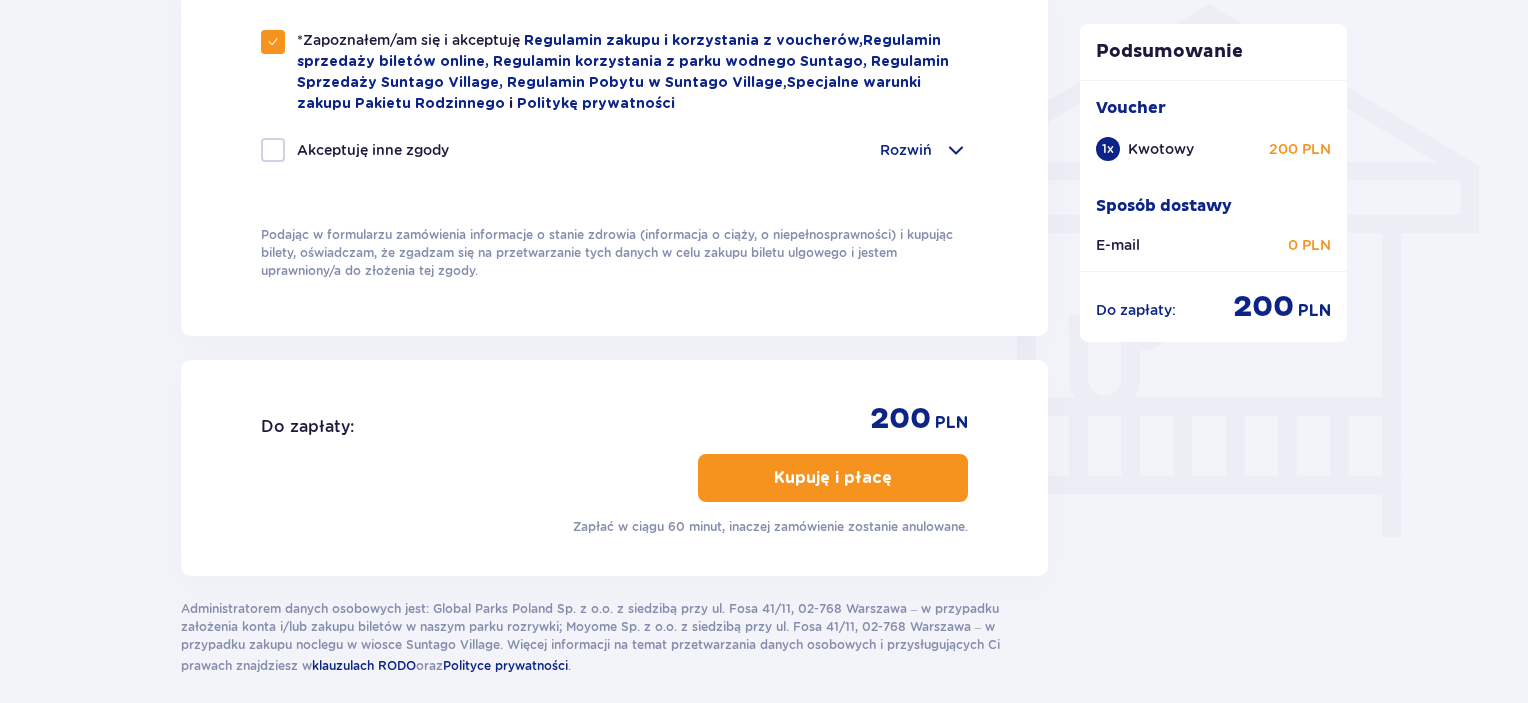 scroll, scrollTop: 1698, scrollLeft: 0, axis: vertical 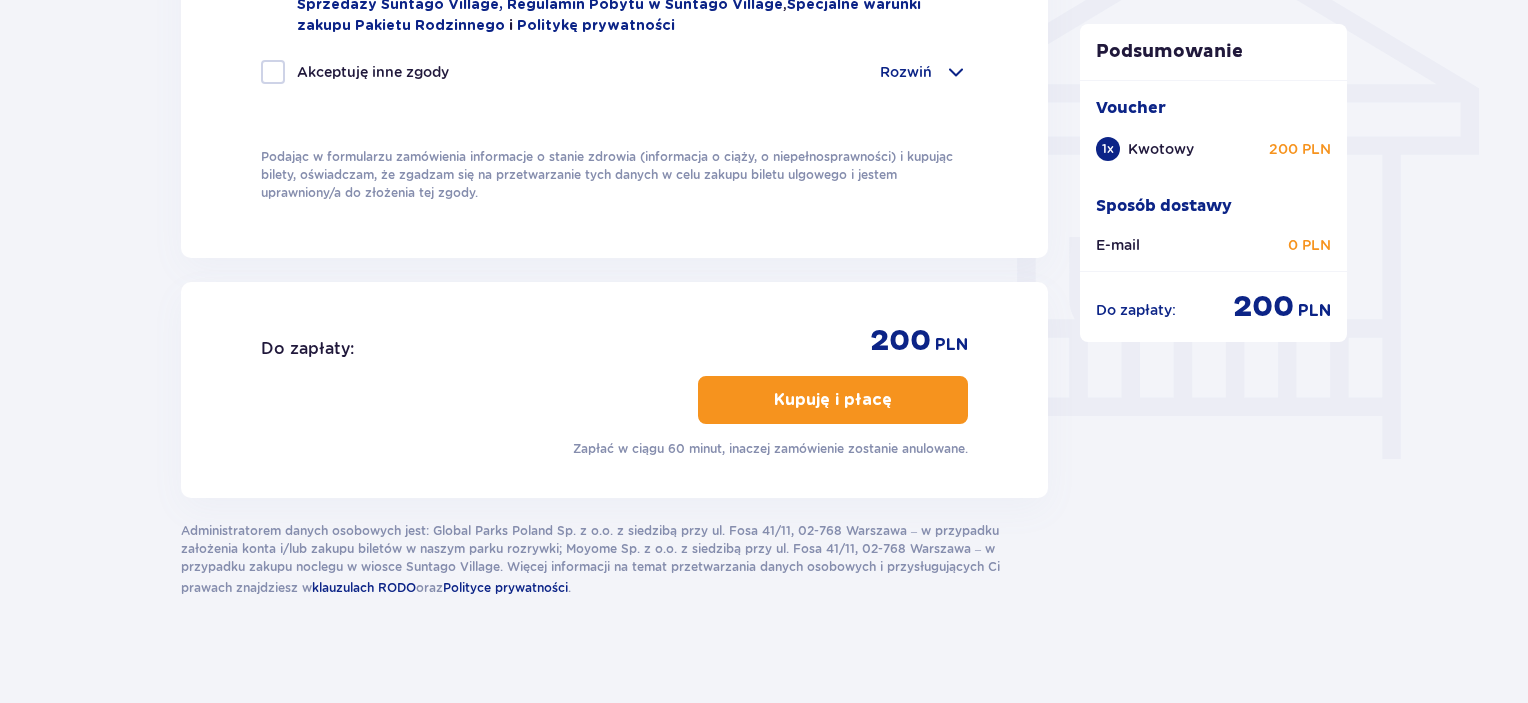 click on "Kupuję i płacę" at bounding box center (833, 400) 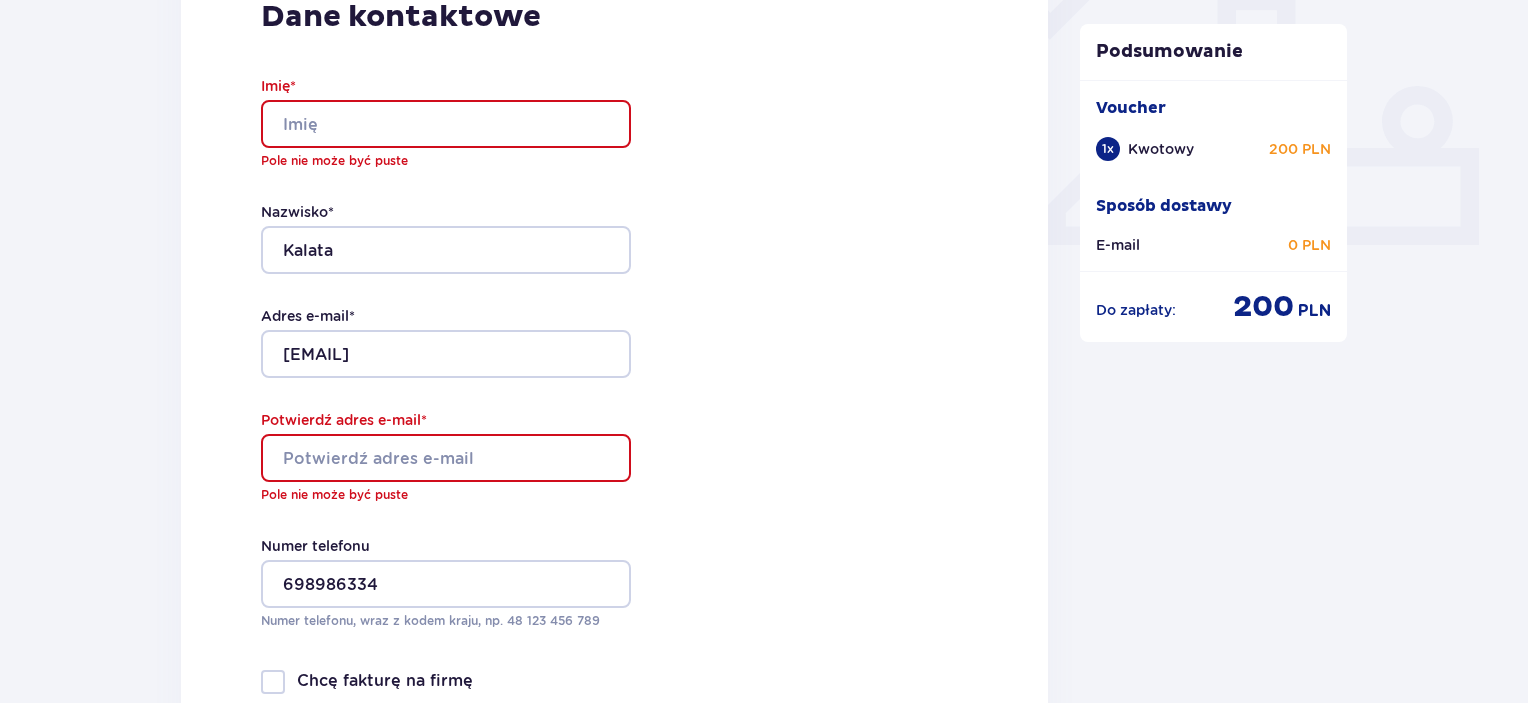 scroll, scrollTop: 588, scrollLeft: 0, axis: vertical 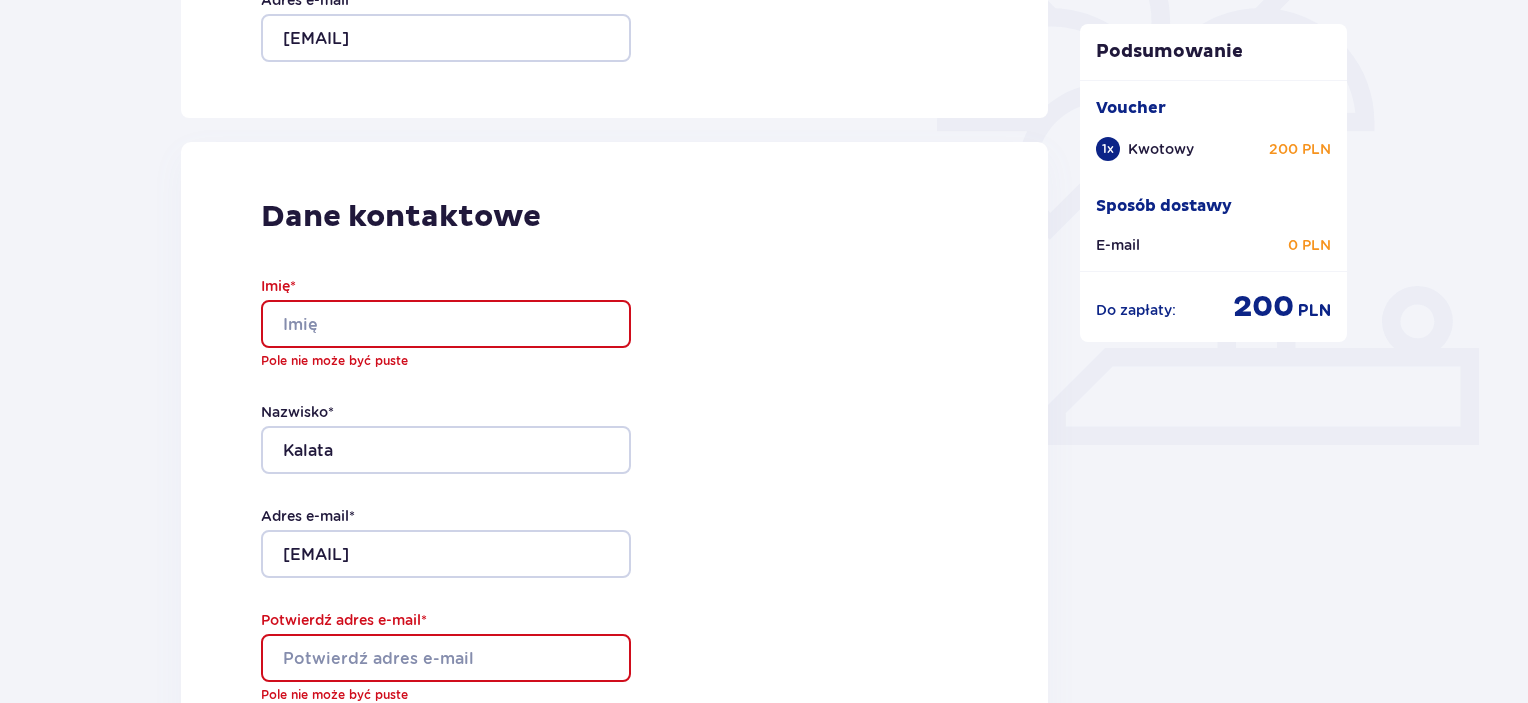 click on "Pole nie może być puste" at bounding box center (446, 361) 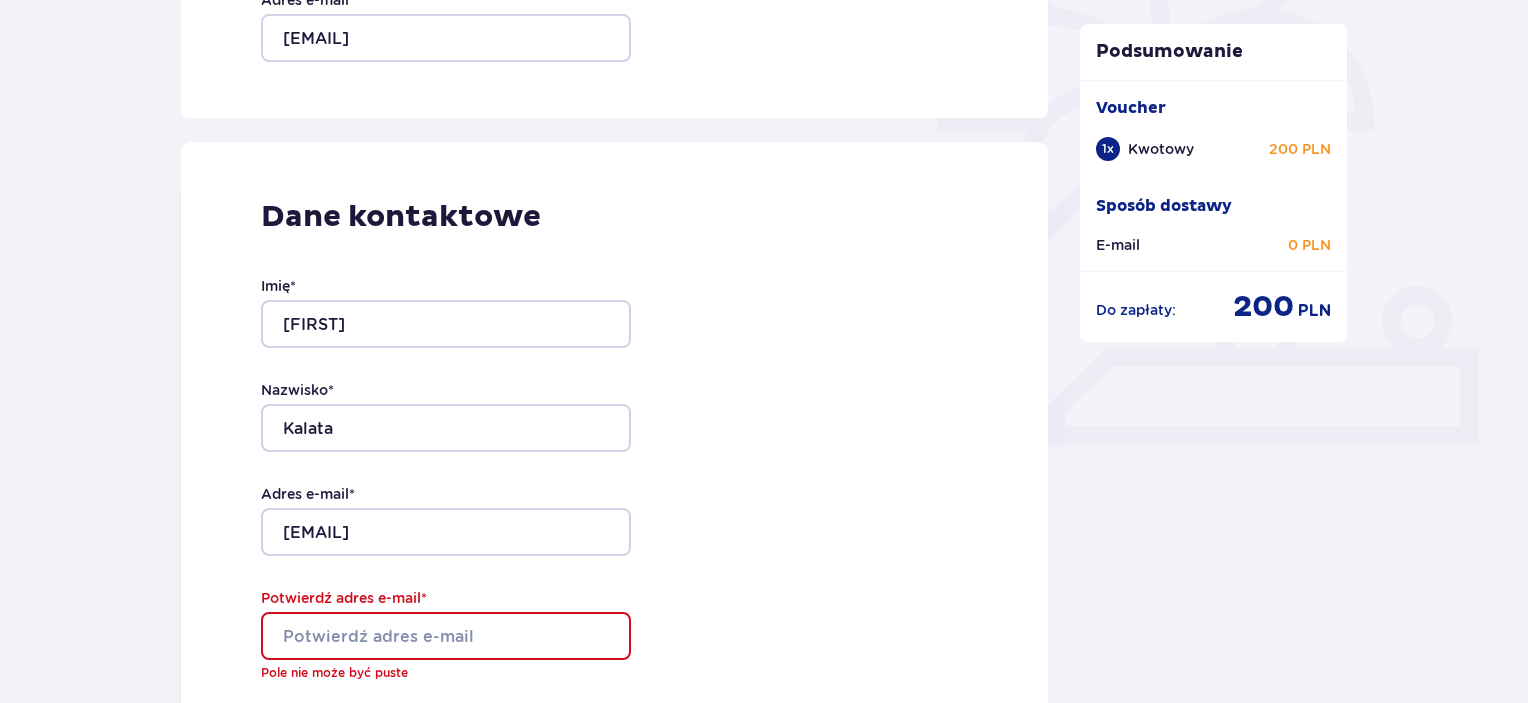 click on "Potwierdź adres e-mail *" at bounding box center [446, 636] 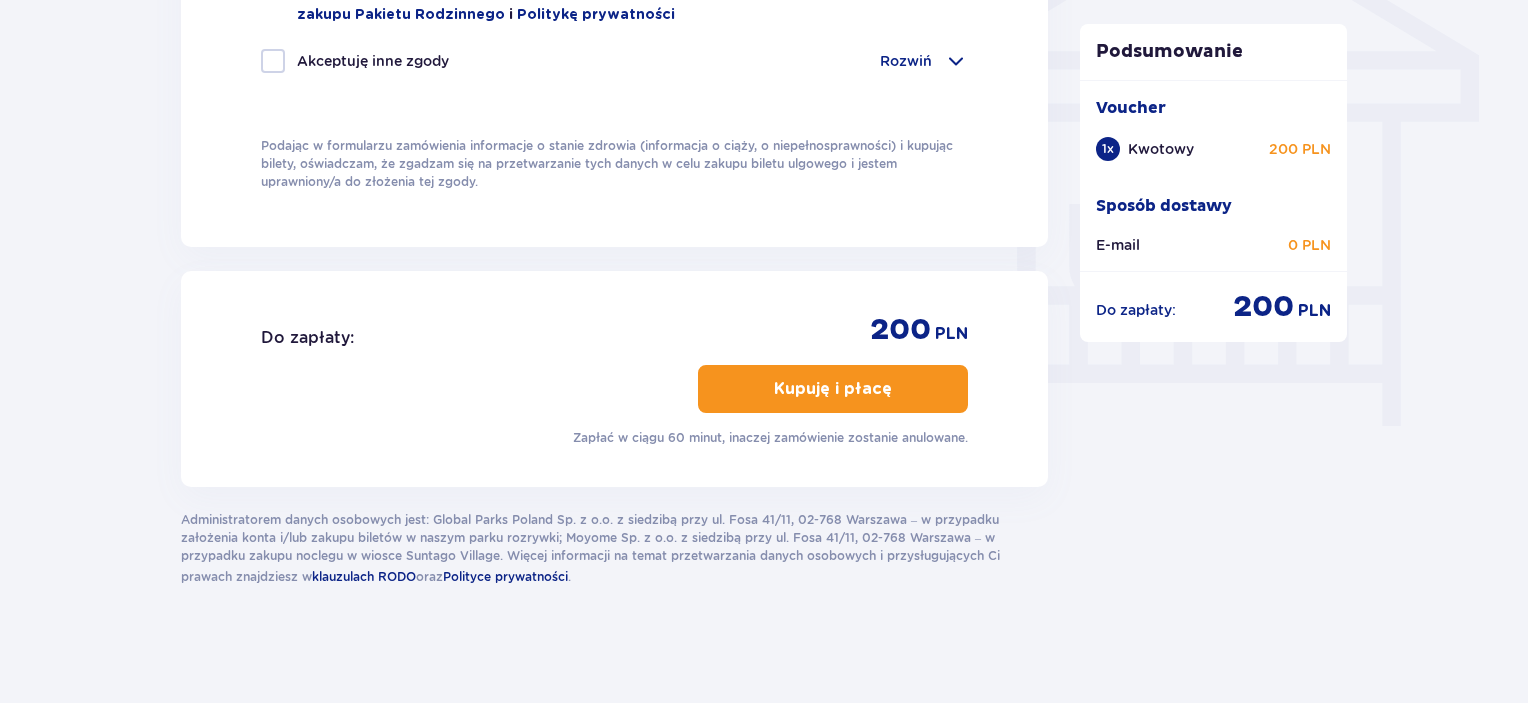click on "Kupuję i płacę" at bounding box center (833, 389) 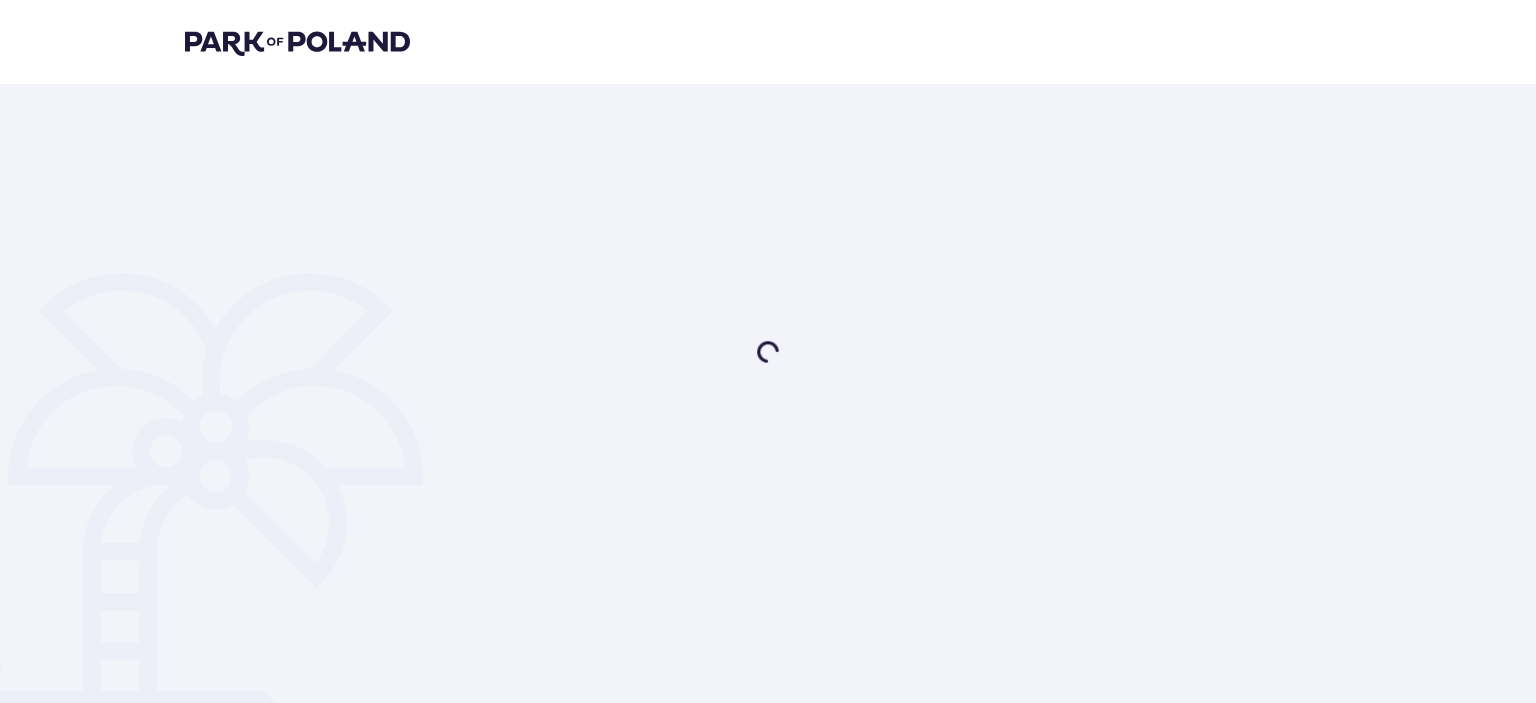 scroll, scrollTop: 0, scrollLeft: 0, axis: both 